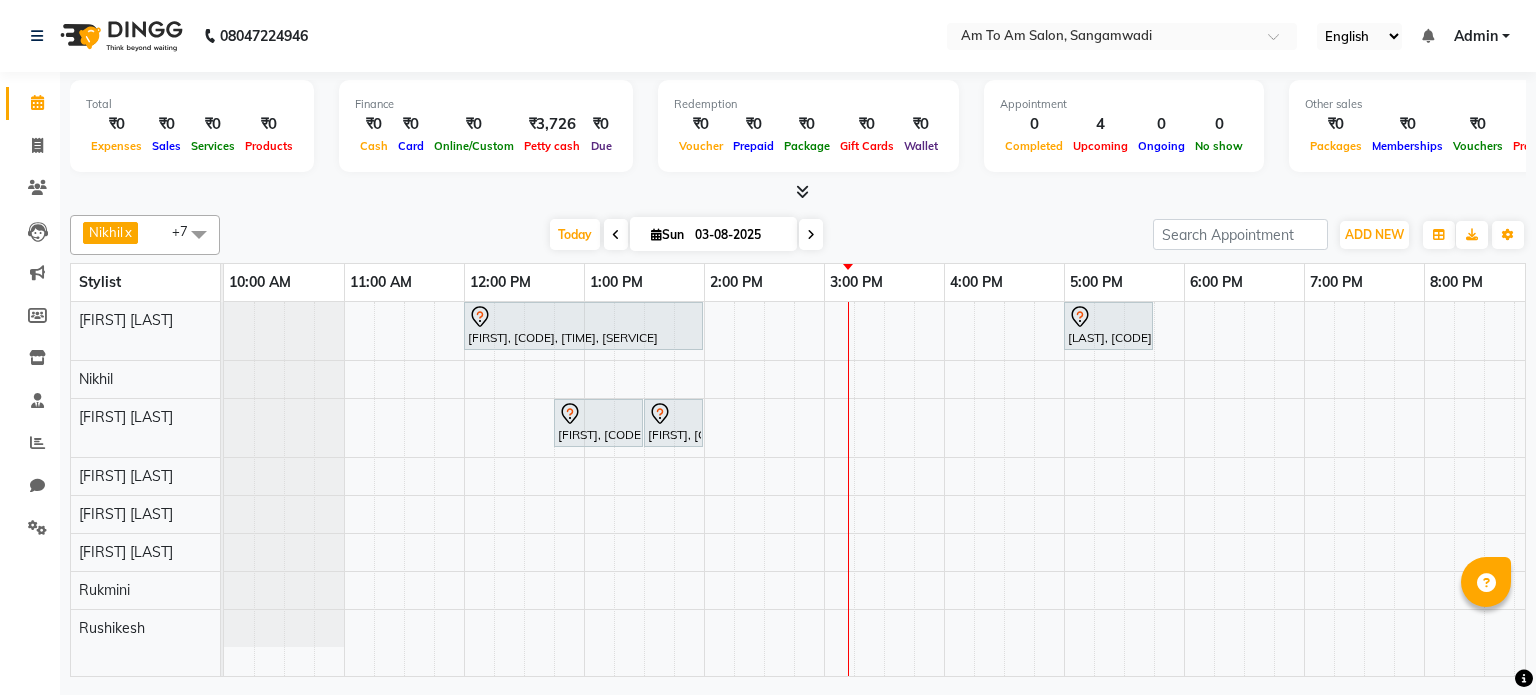 scroll, scrollTop: 0, scrollLeft: 0, axis: both 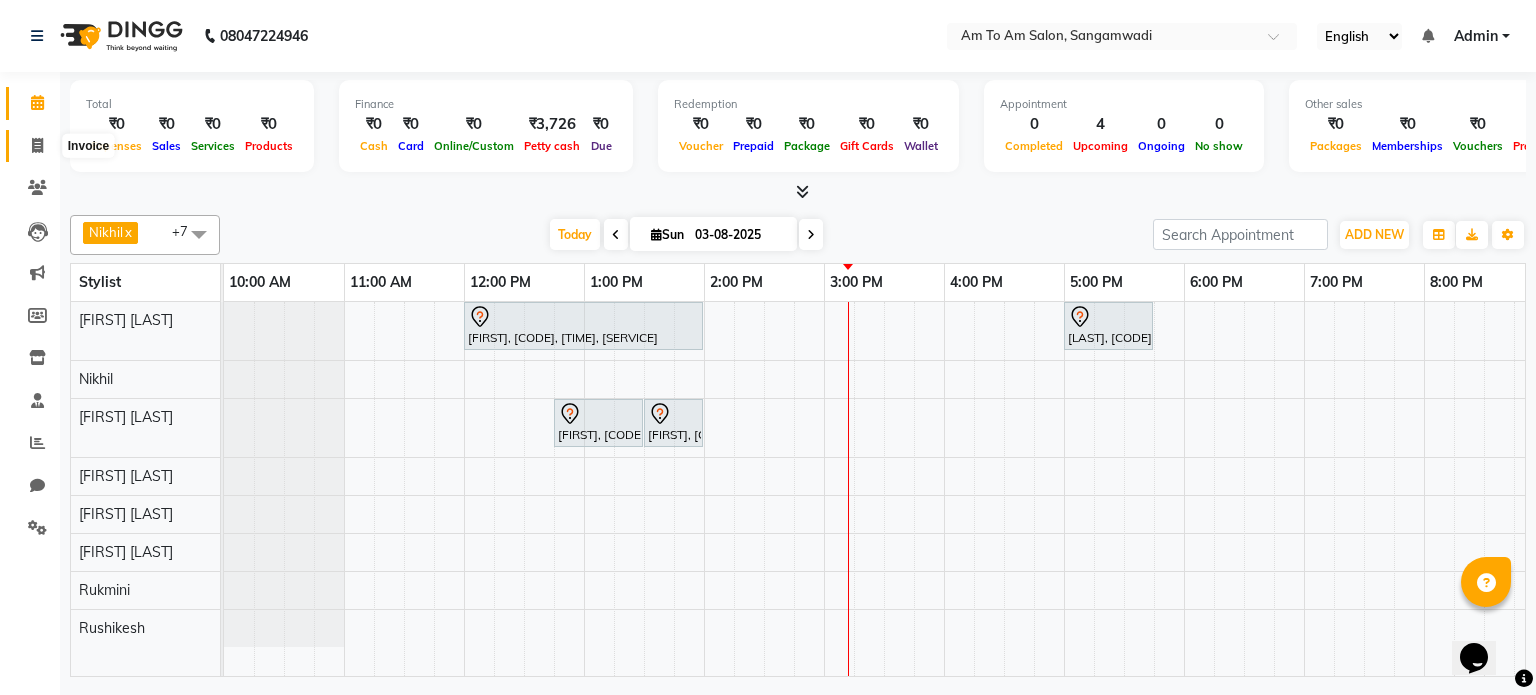 click 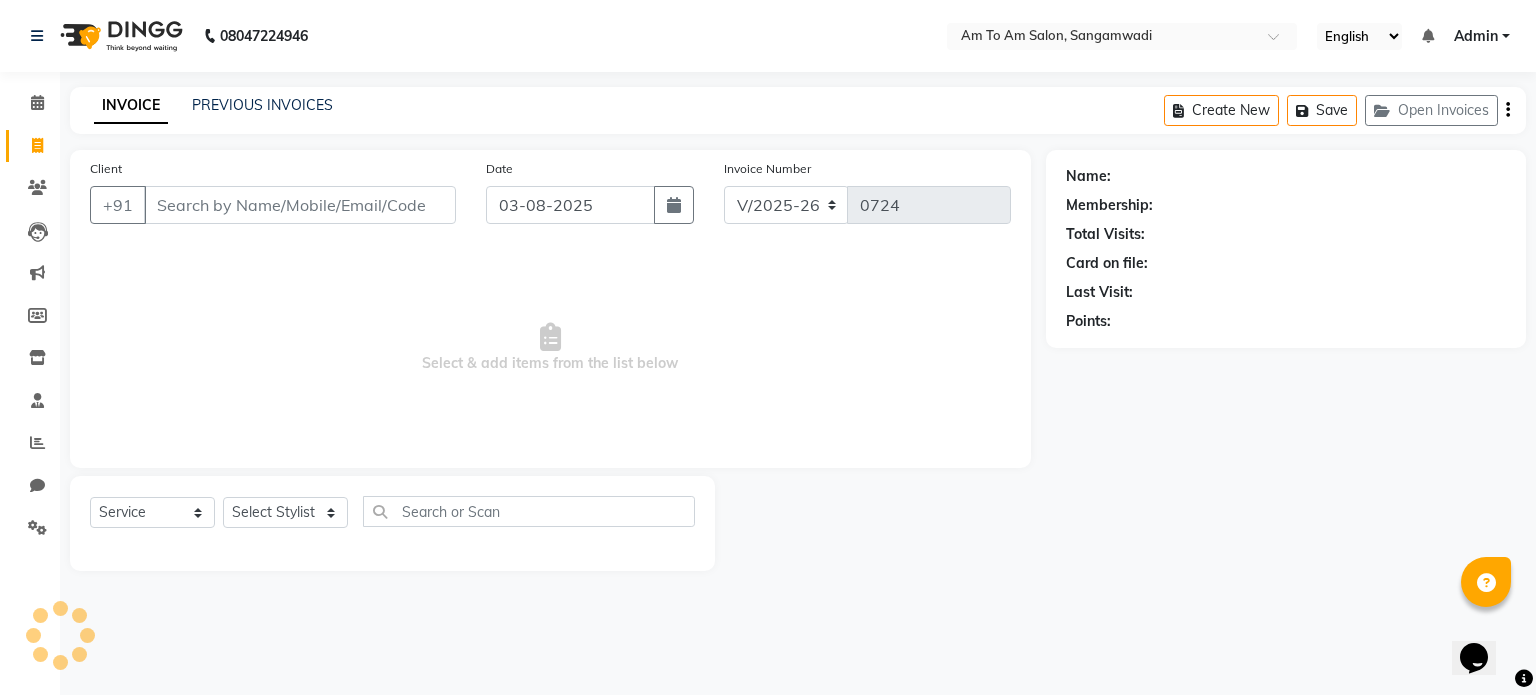 select on "51659" 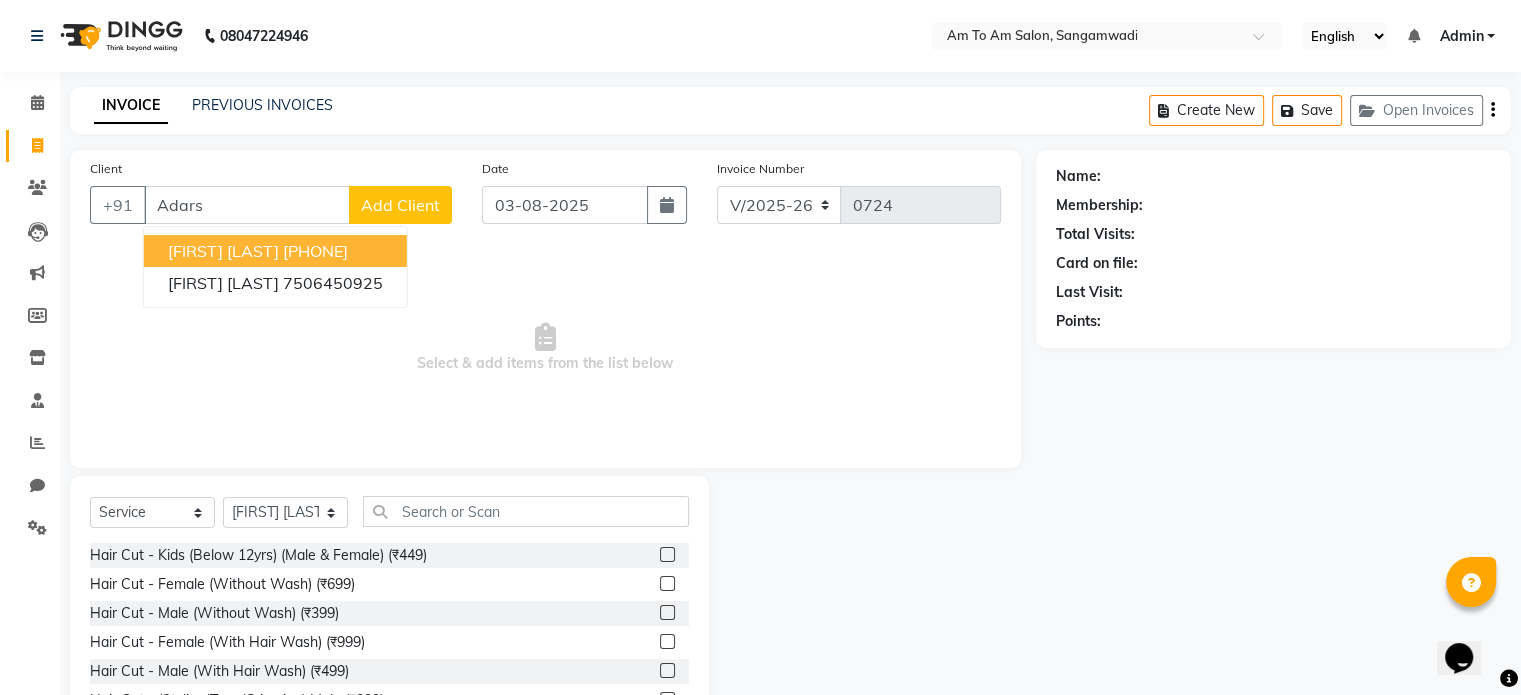 click on "9850880105" at bounding box center (315, 251) 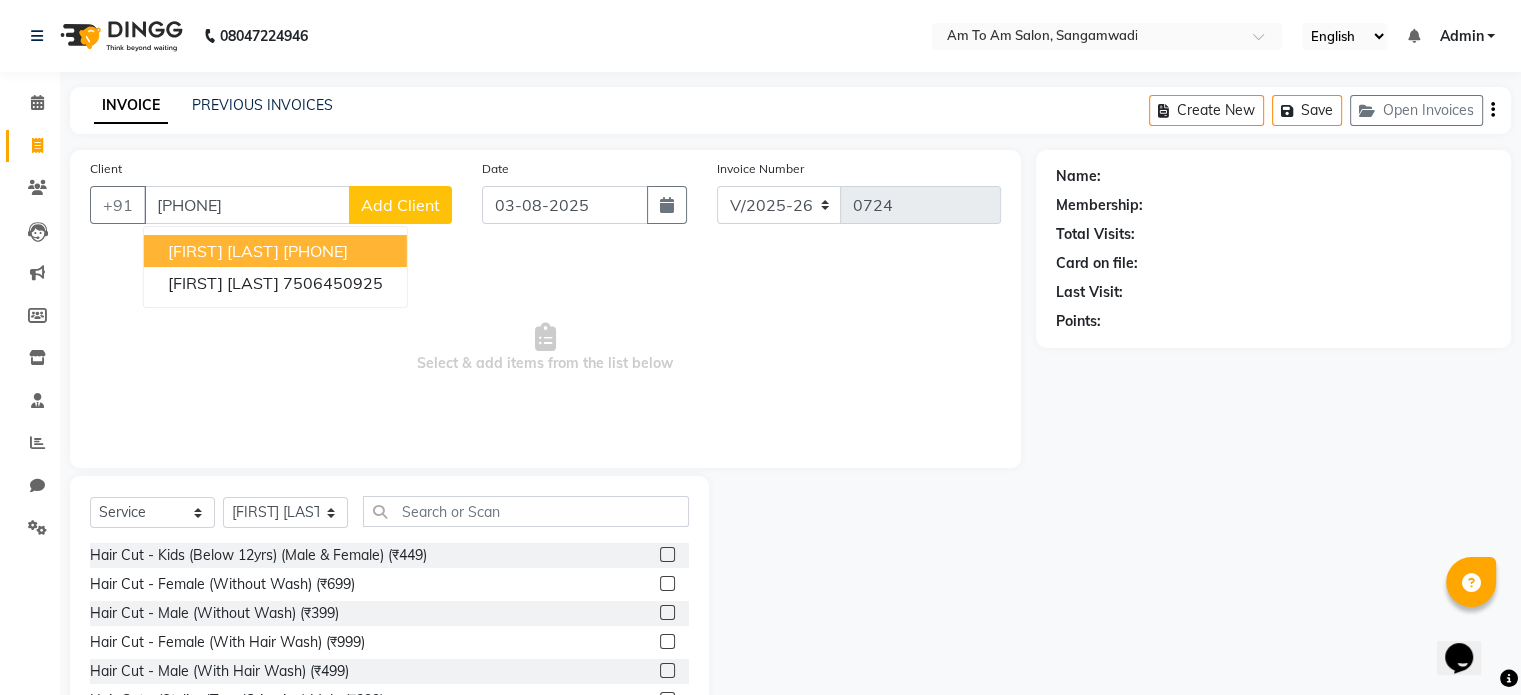 type on "9850880105" 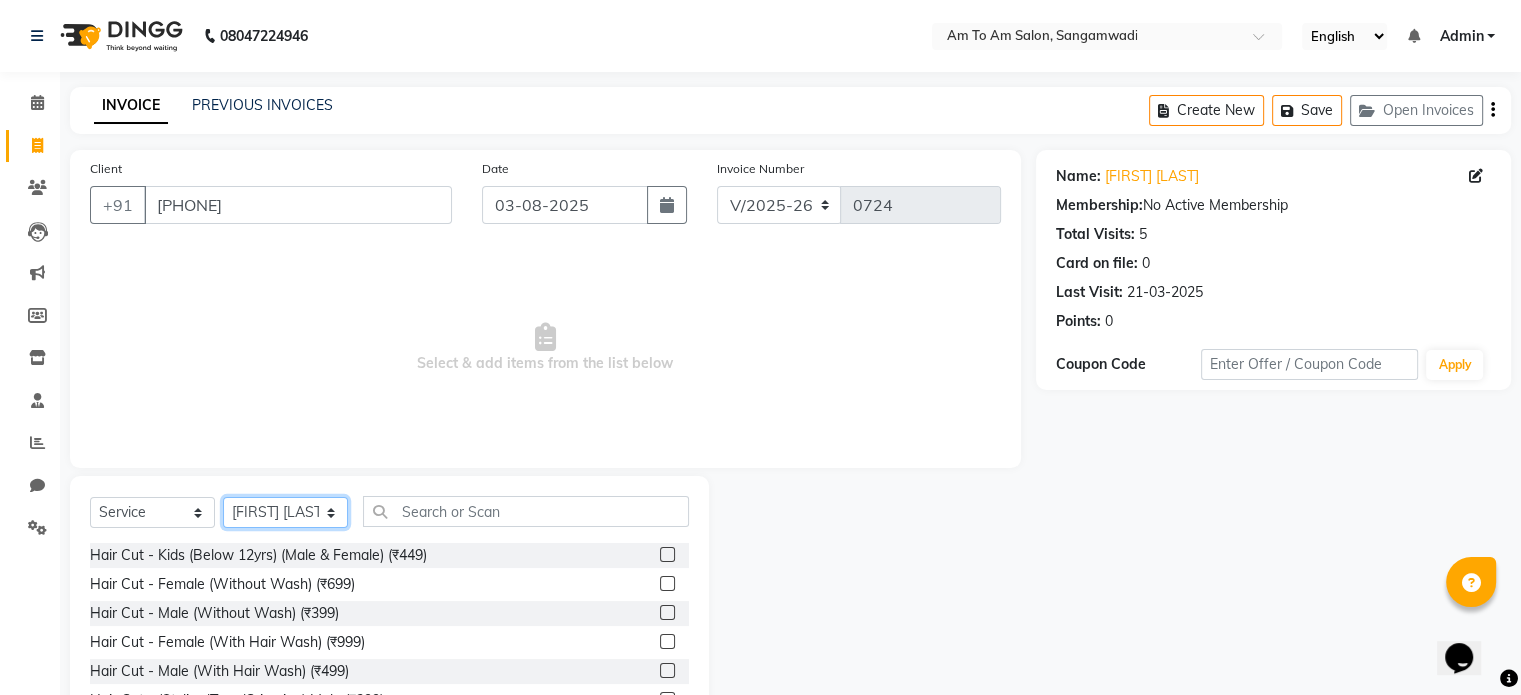 click on "Select Stylist Akash Parmar  Ashwini I John Lokhande Mahi Shaikh Nikhil  Poonam Mam Ravina Soni  Rohit Rukmini  Rushikesh Sakshi Shelar  Sonali Taufik Shaikh" 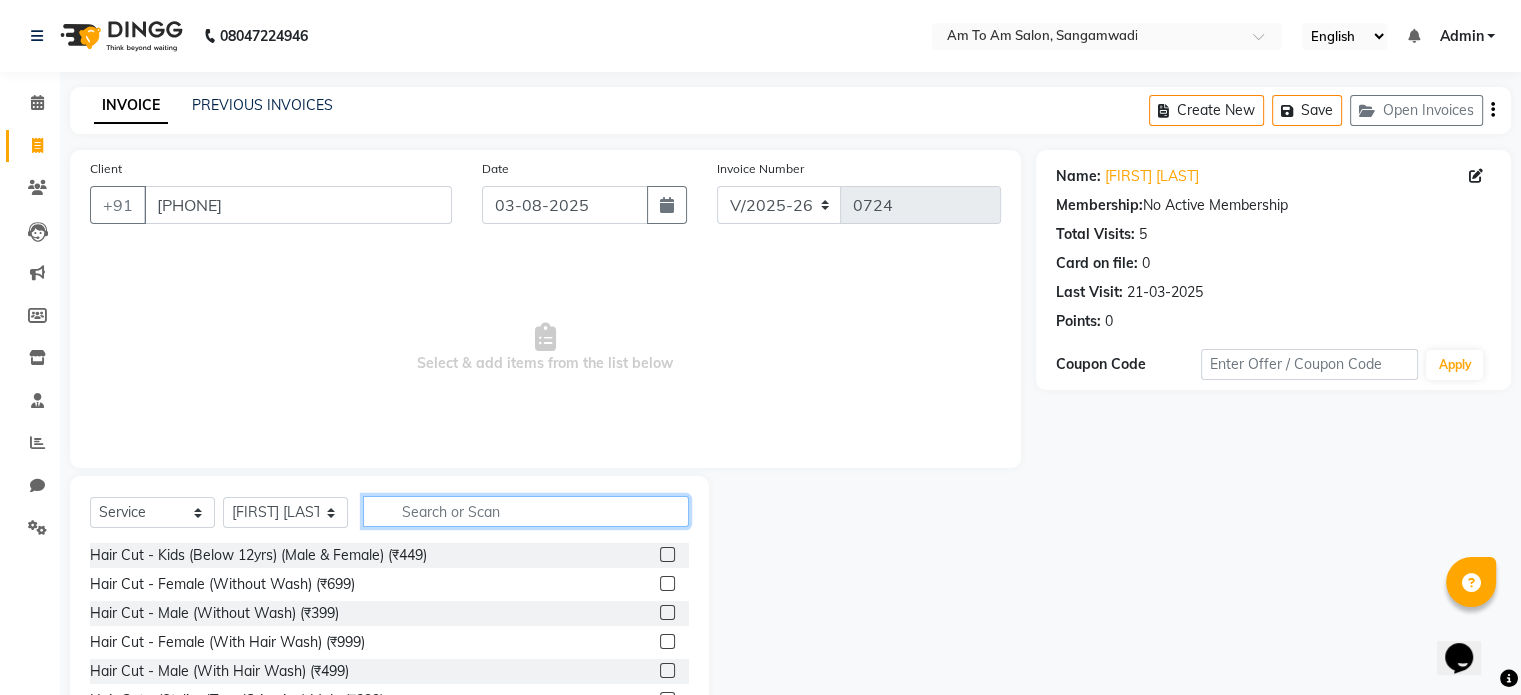 click 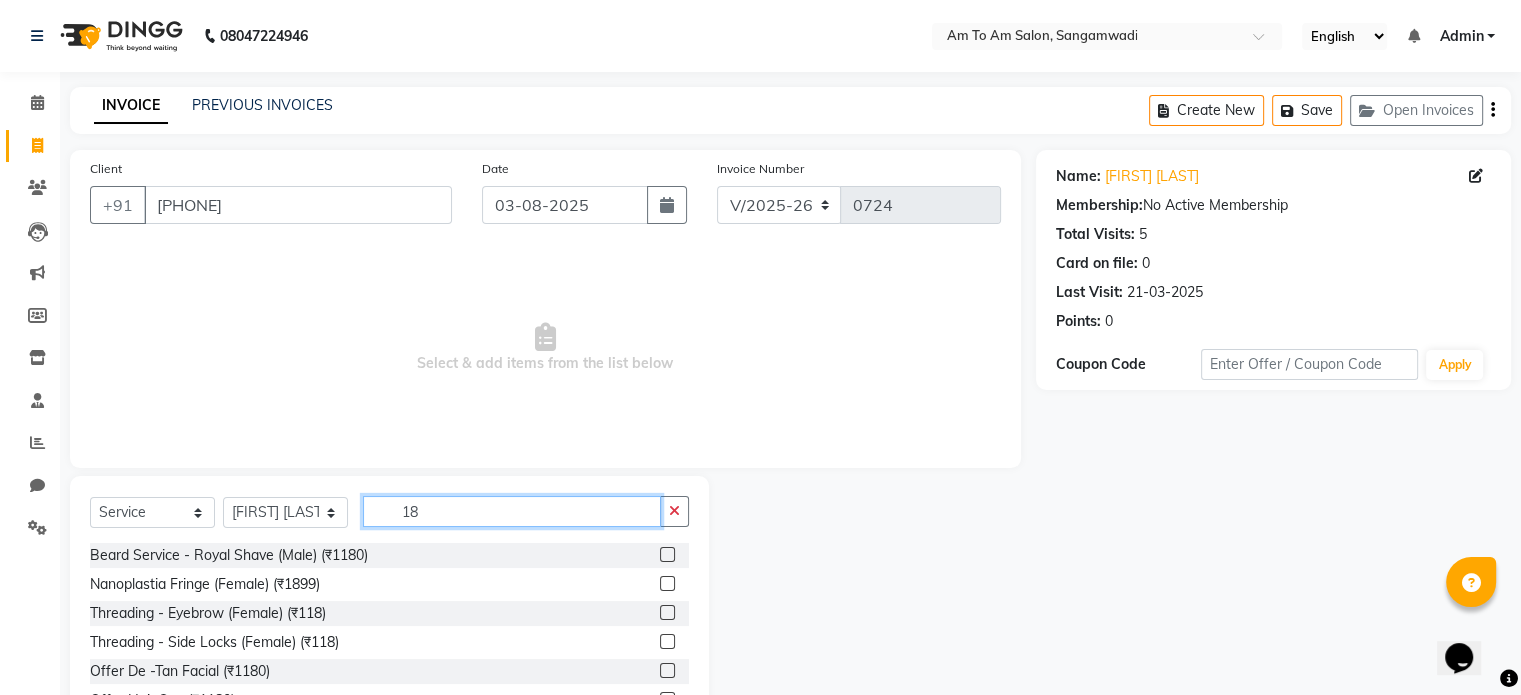 type on "1" 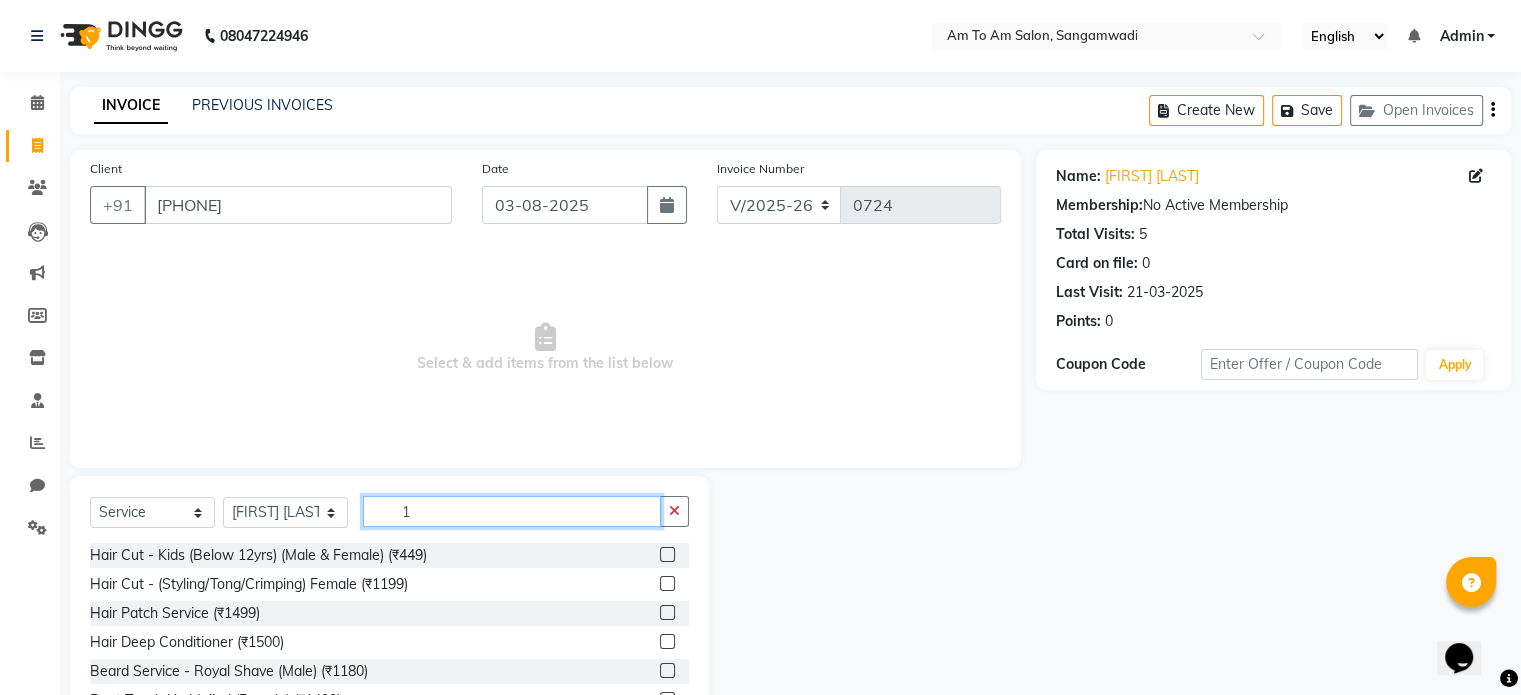 type 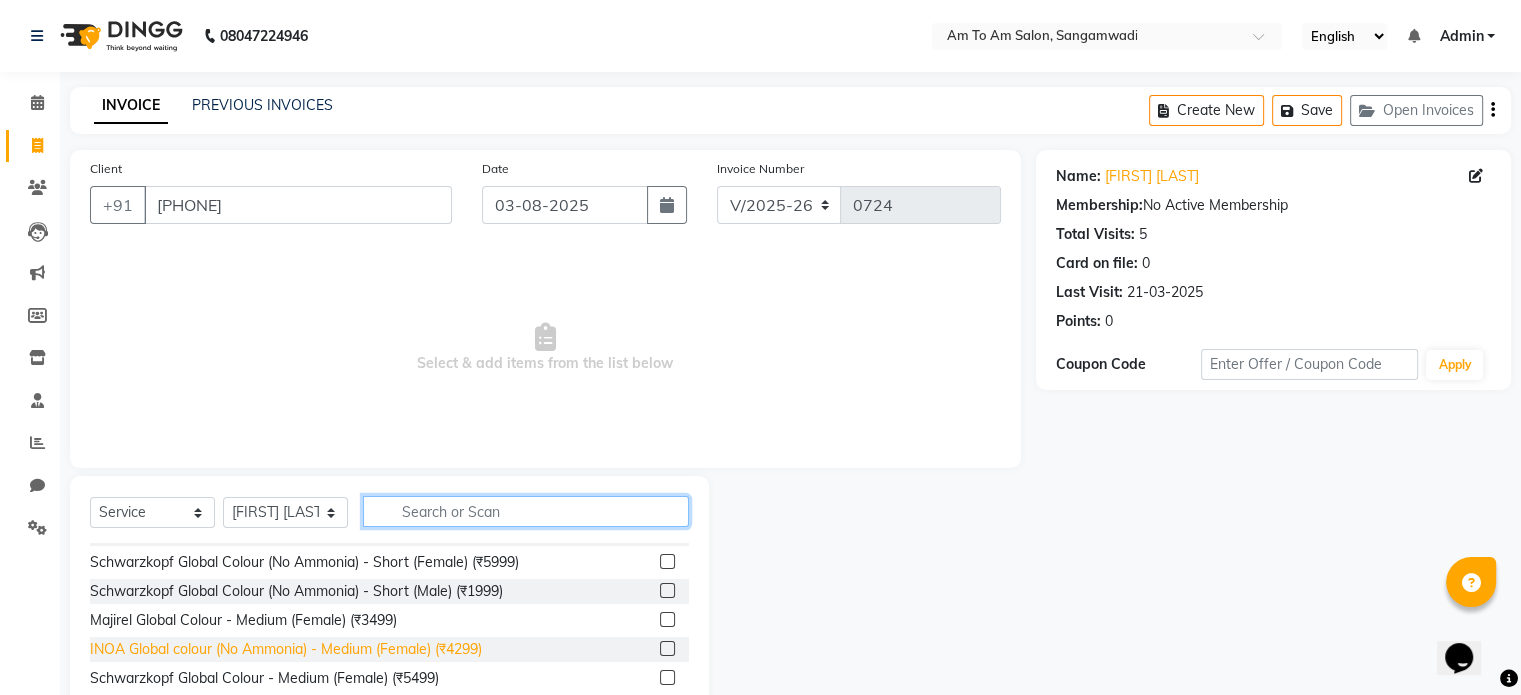 scroll, scrollTop: 800, scrollLeft: 0, axis: vertical 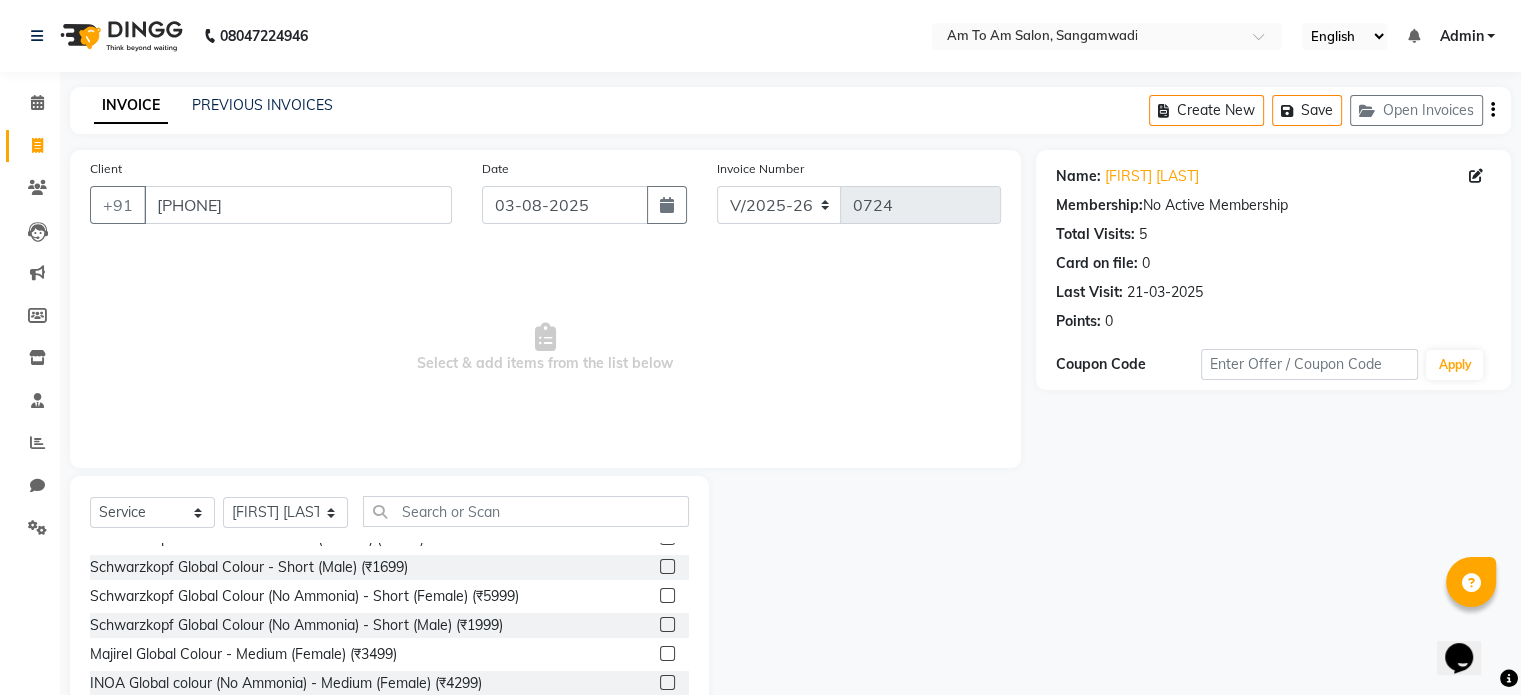 click 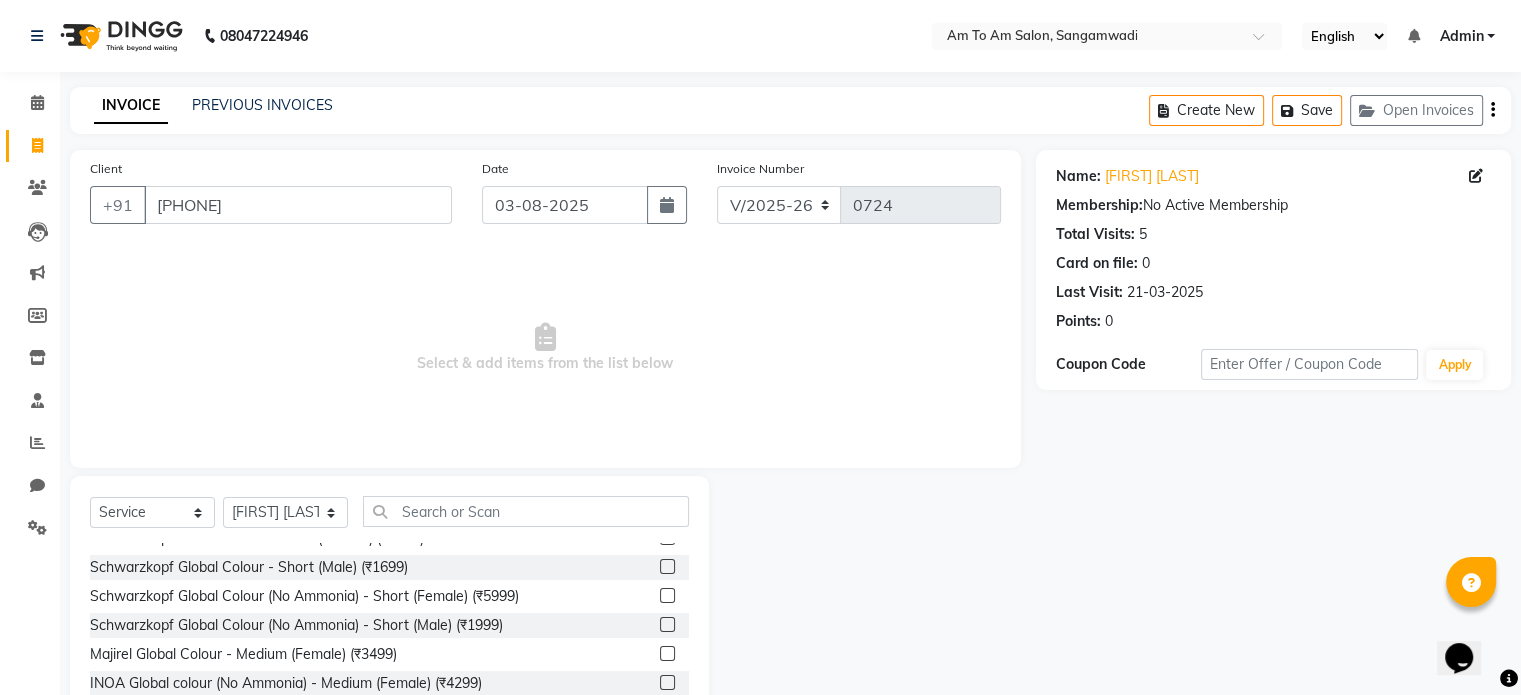 click at bounding box center (666, 625) 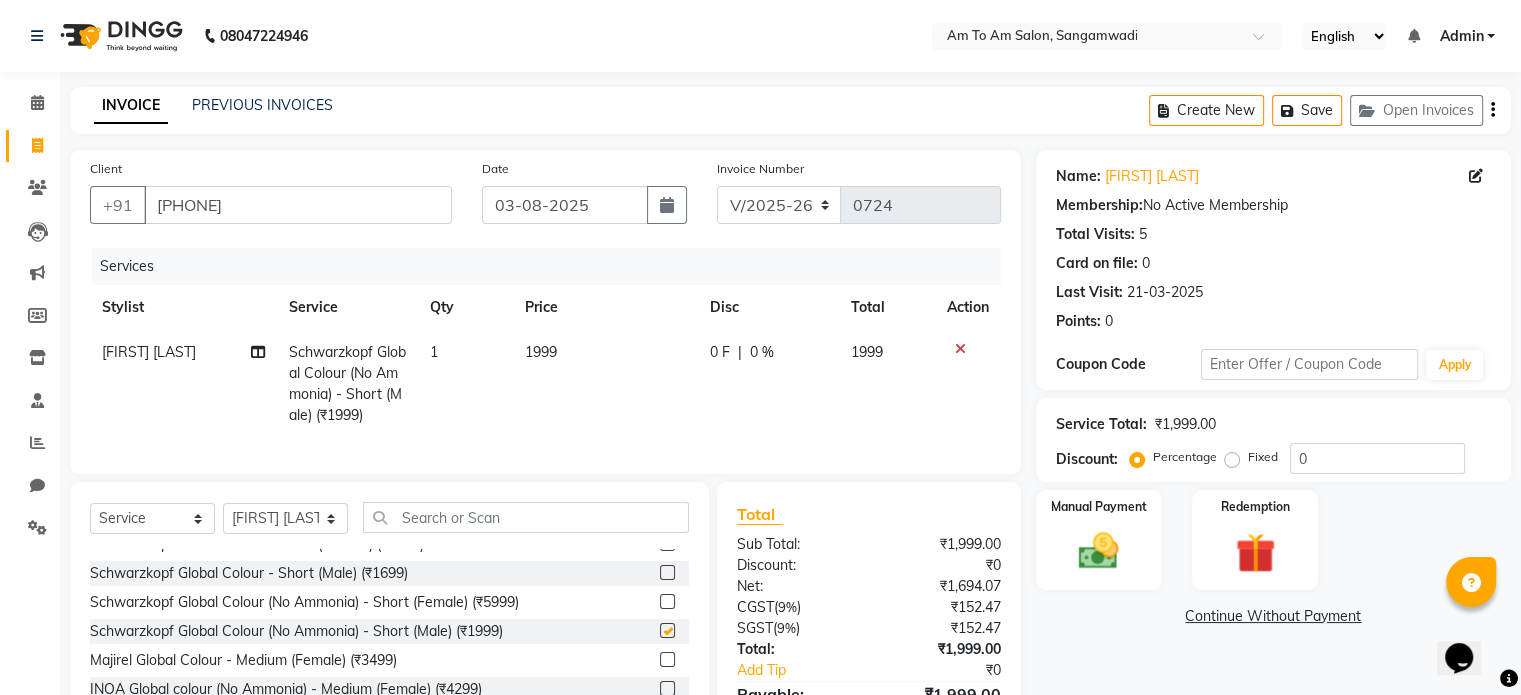 checkbox on "false" 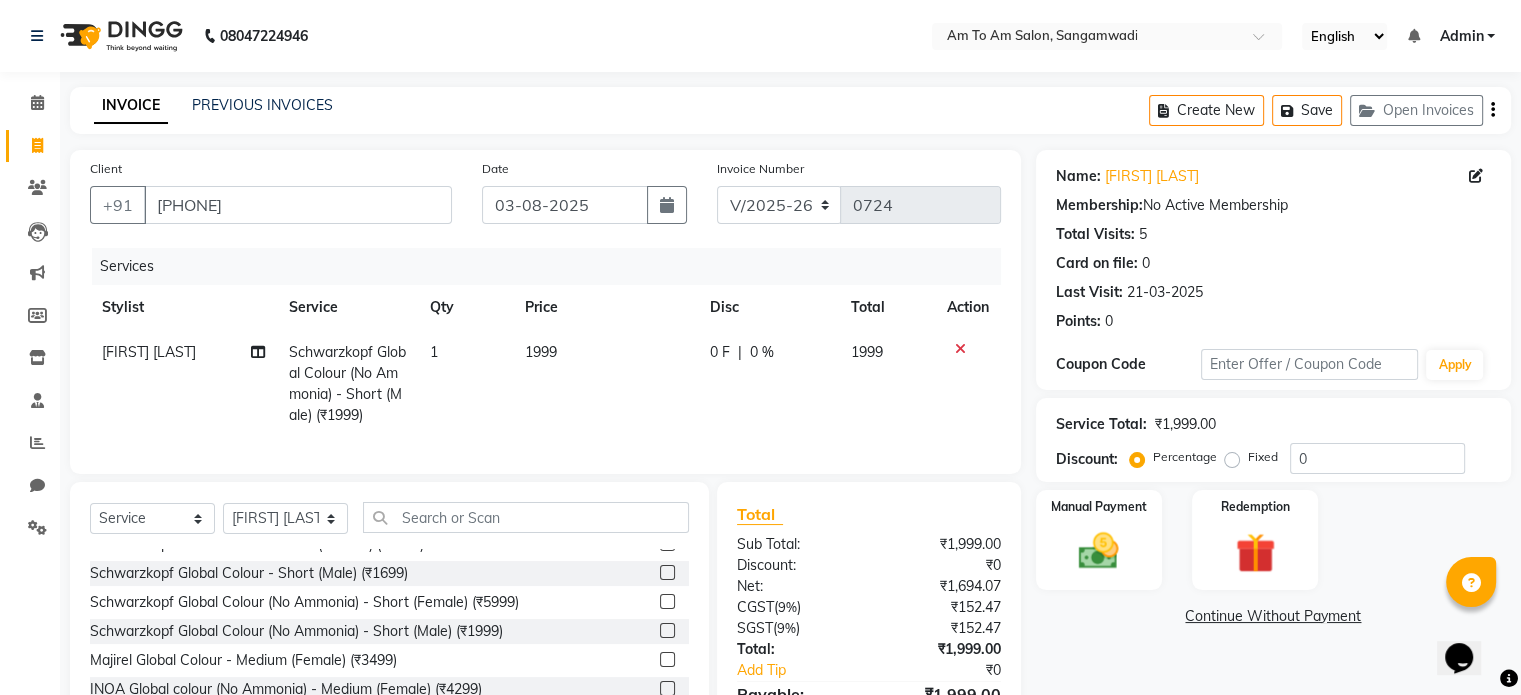 click on "1999" 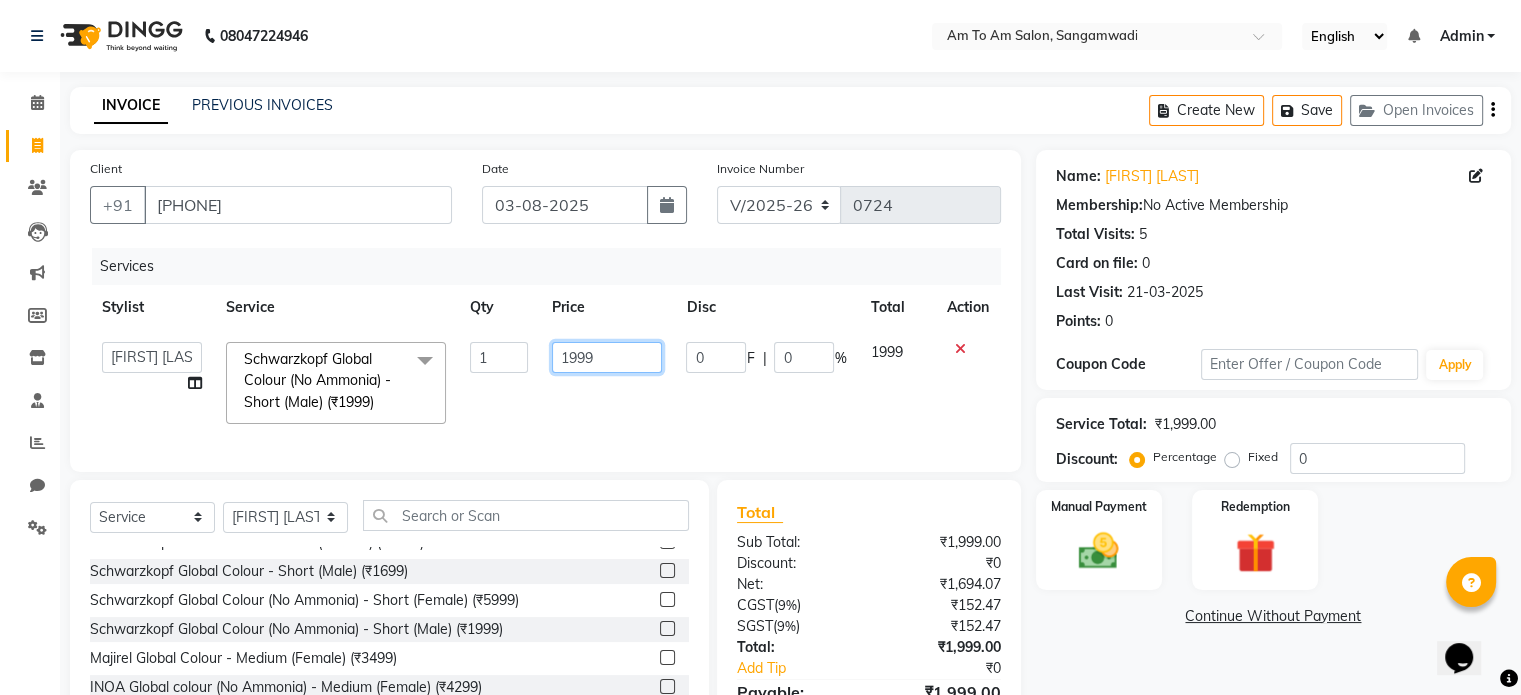 click on "1999" 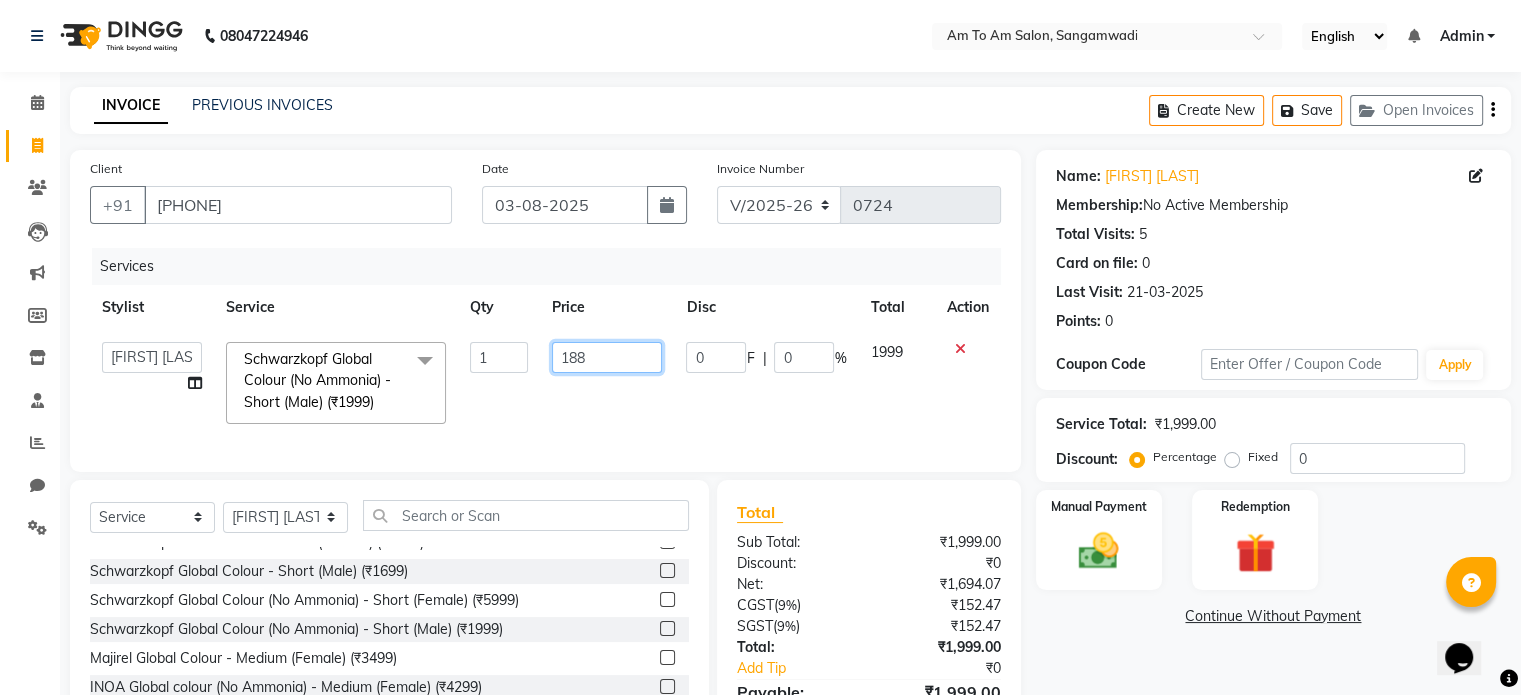 type on "1880" 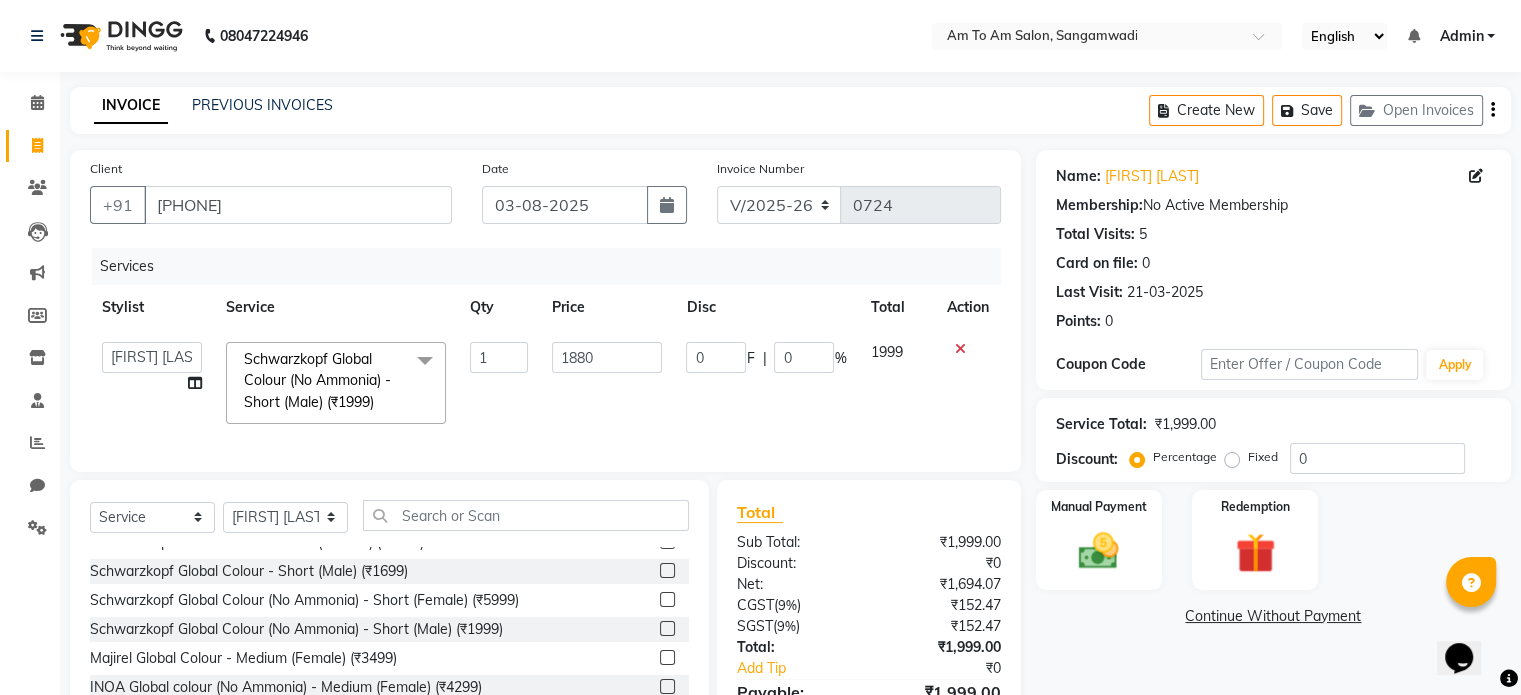 click on "1880" 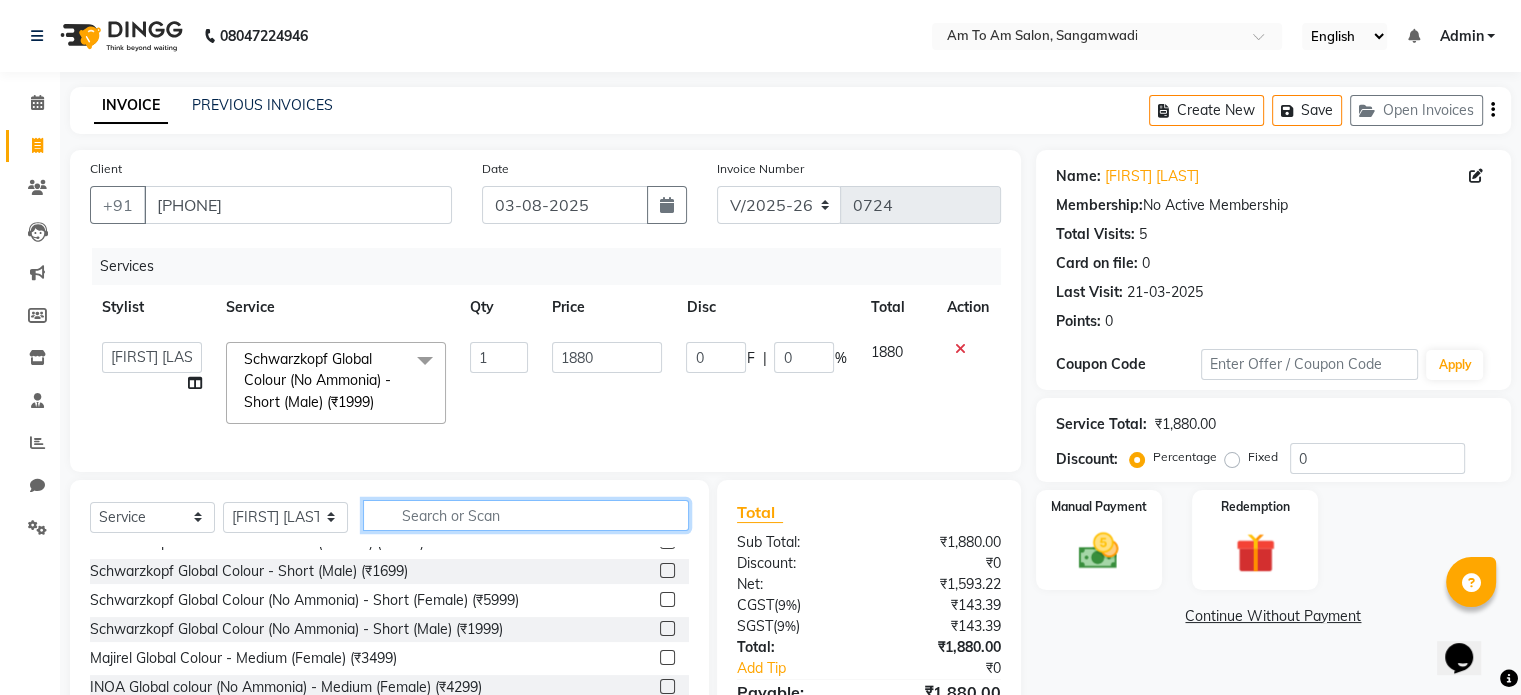 click 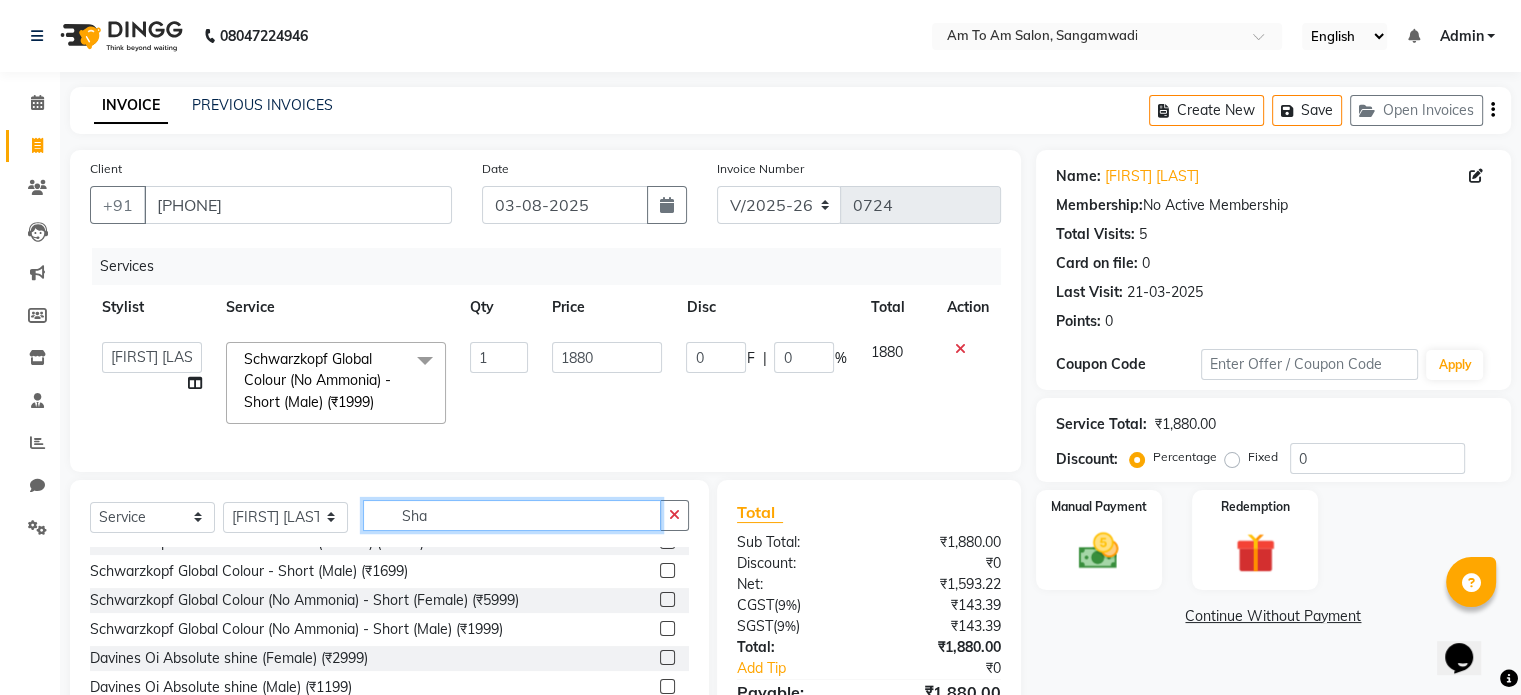 scroll, scrollTop: 0, scrollLeft: 0, axis: both 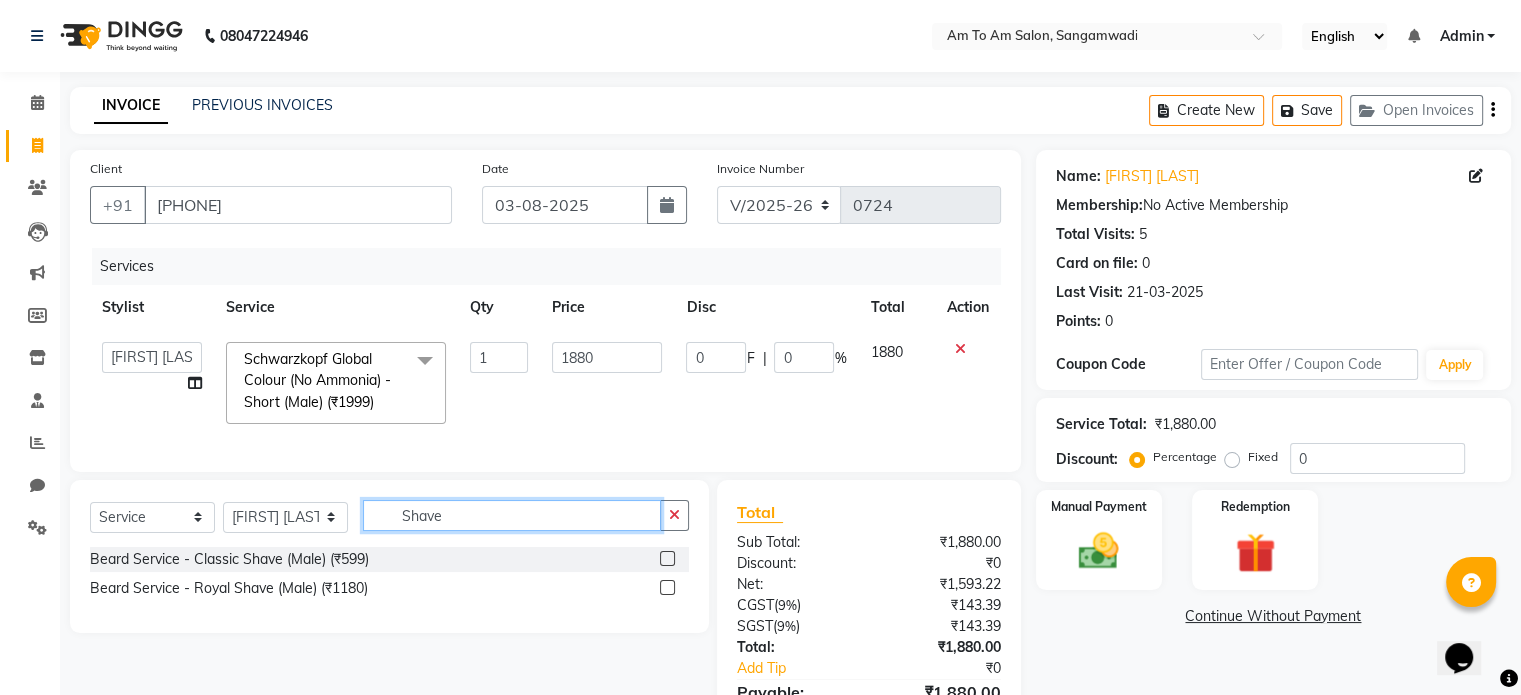 type on "Shave" 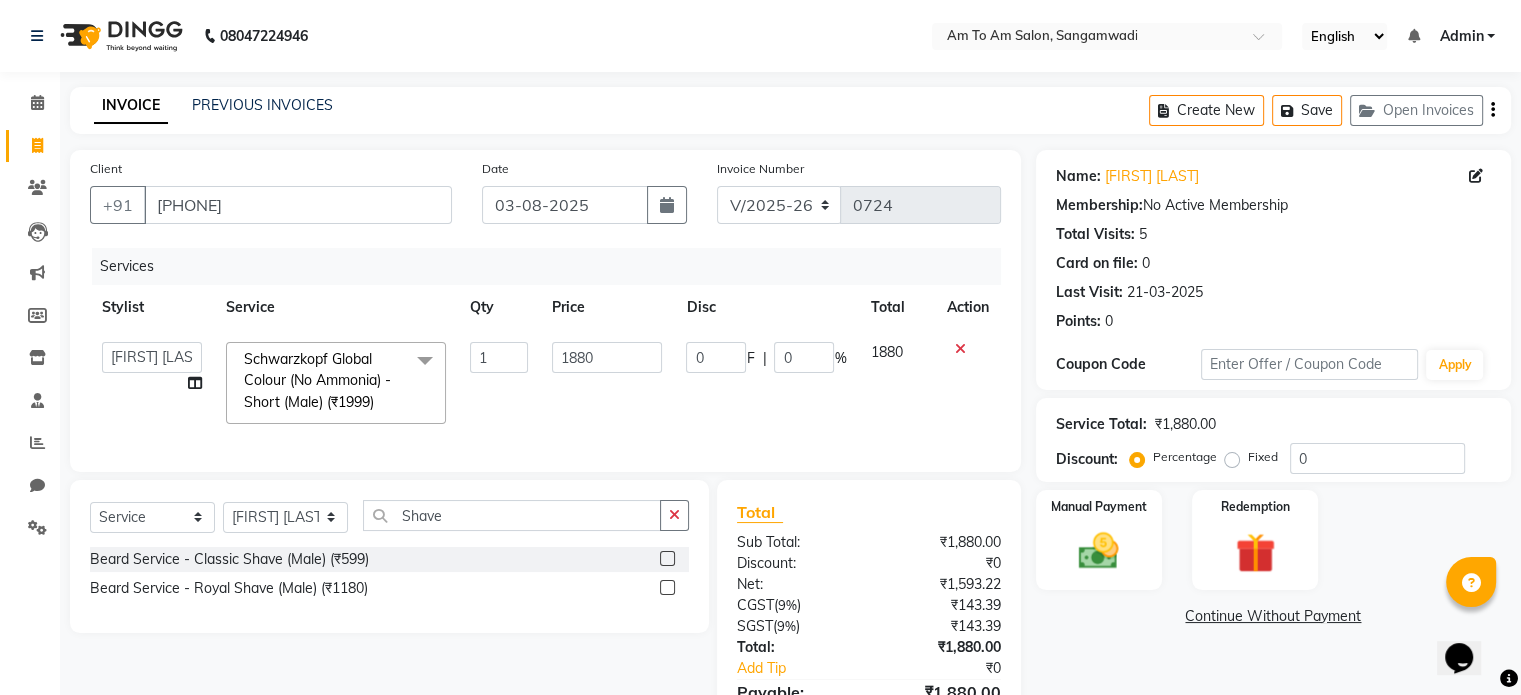 click 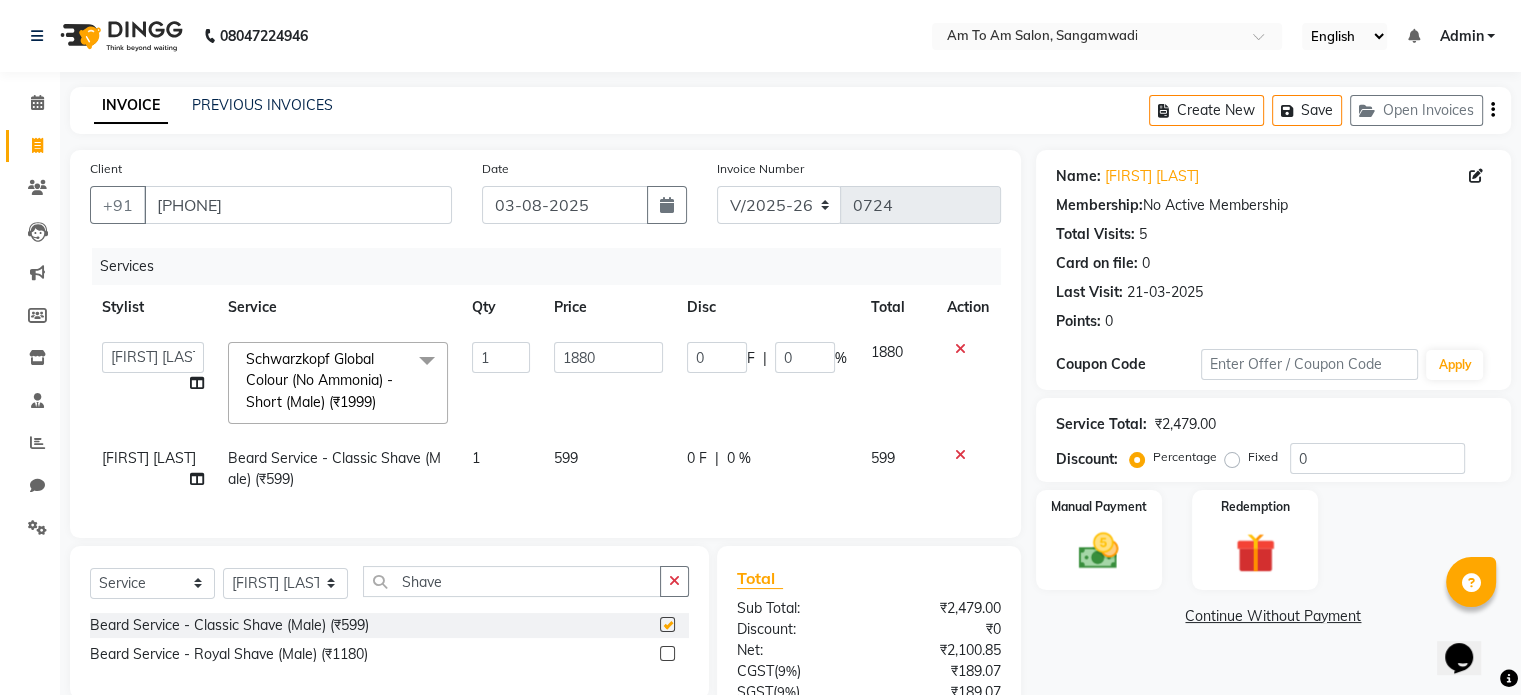 checkbox on "false" 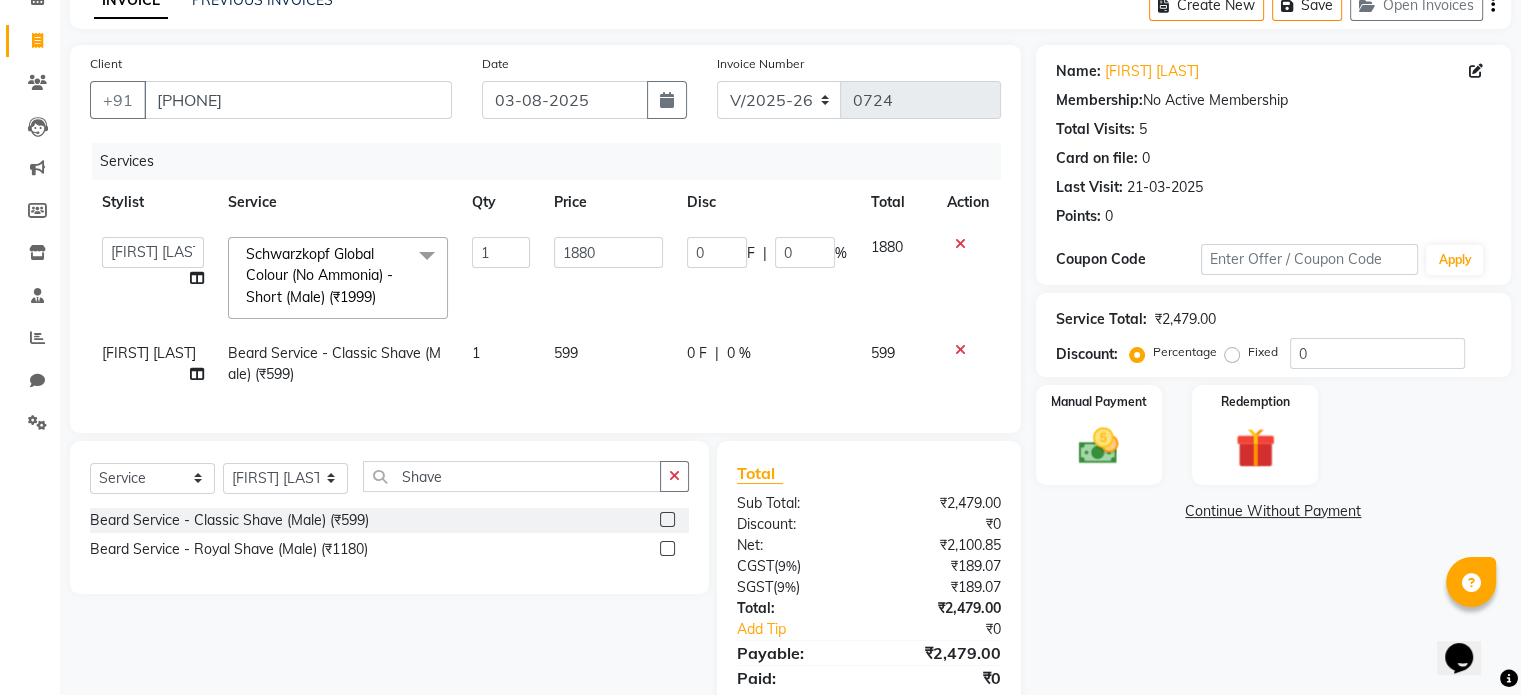 scroll, scrollTop: 190, scrollLeft: 0, axis: vertical 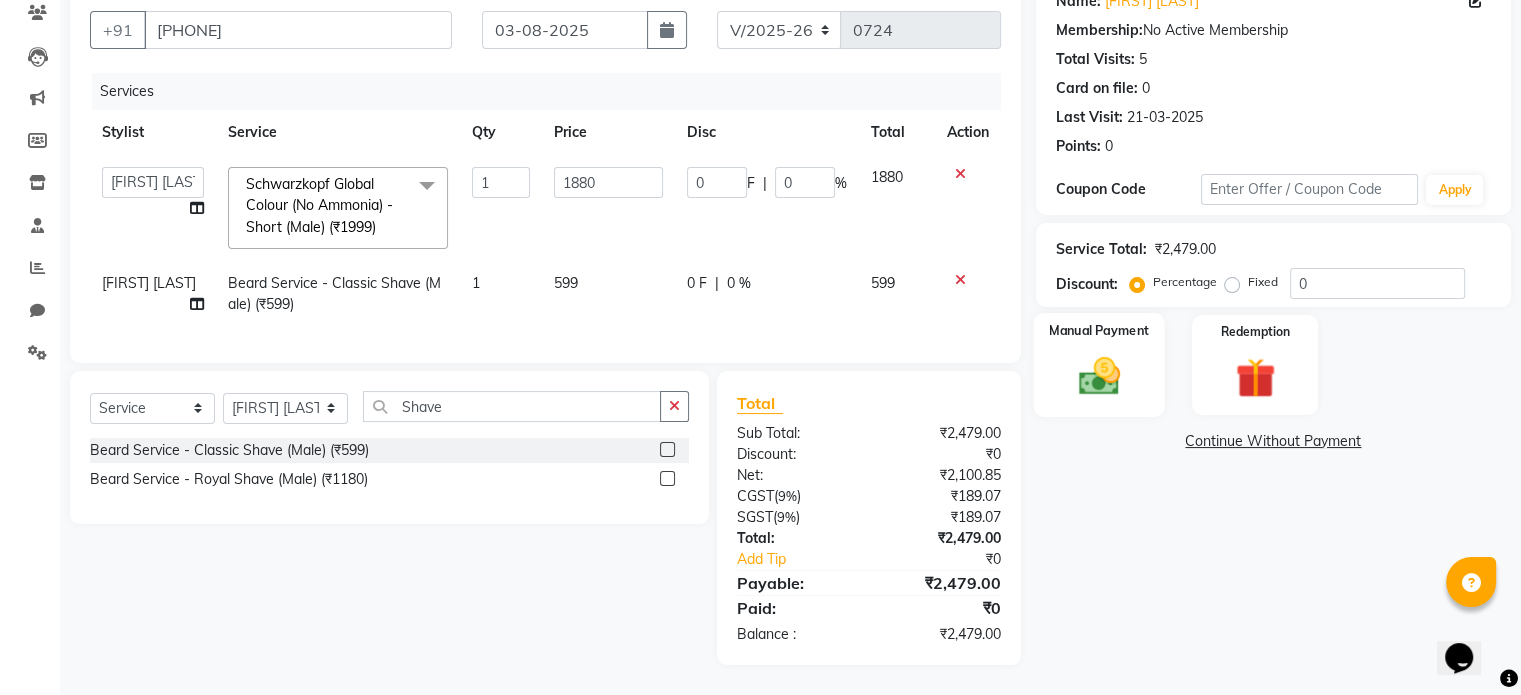 click 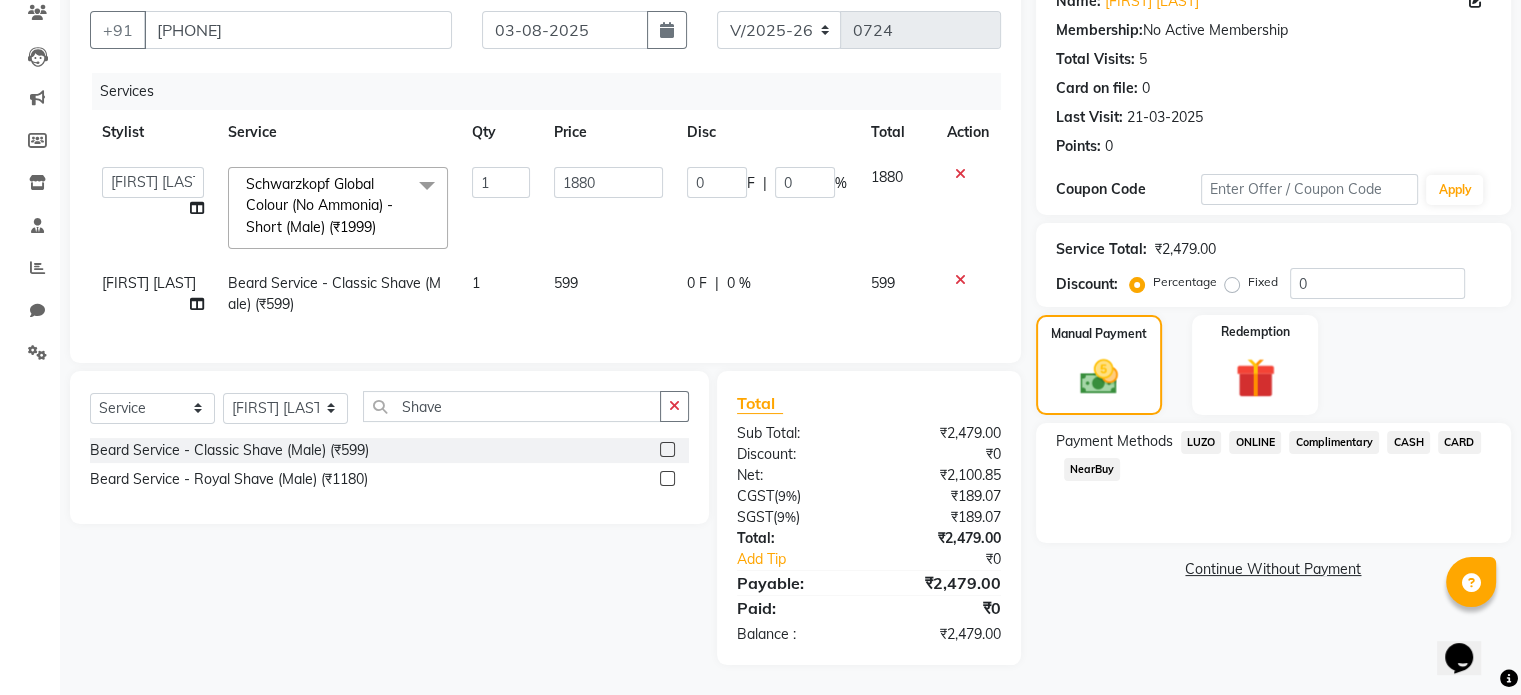 click on "ONLINE" 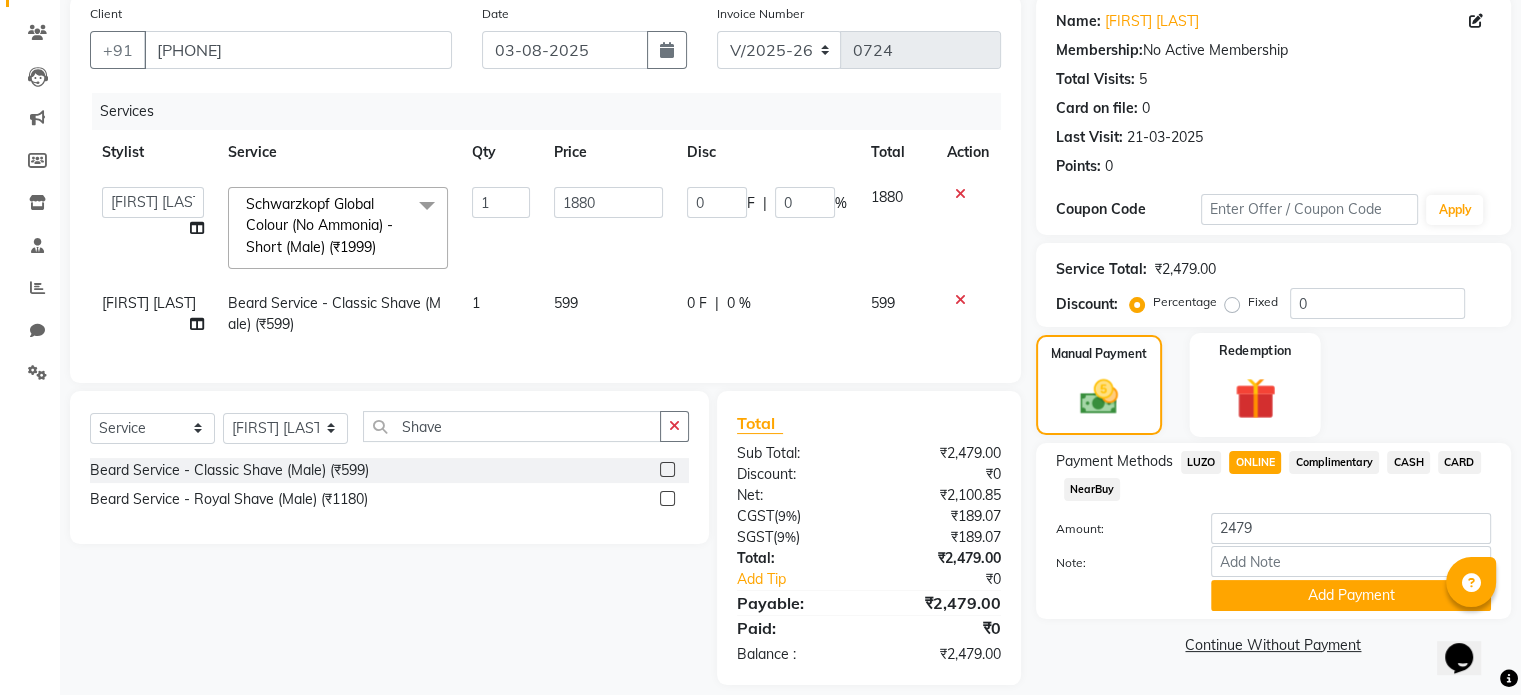 scroll, scrollTop: 190, scrollLeft: 0, axis: vertical 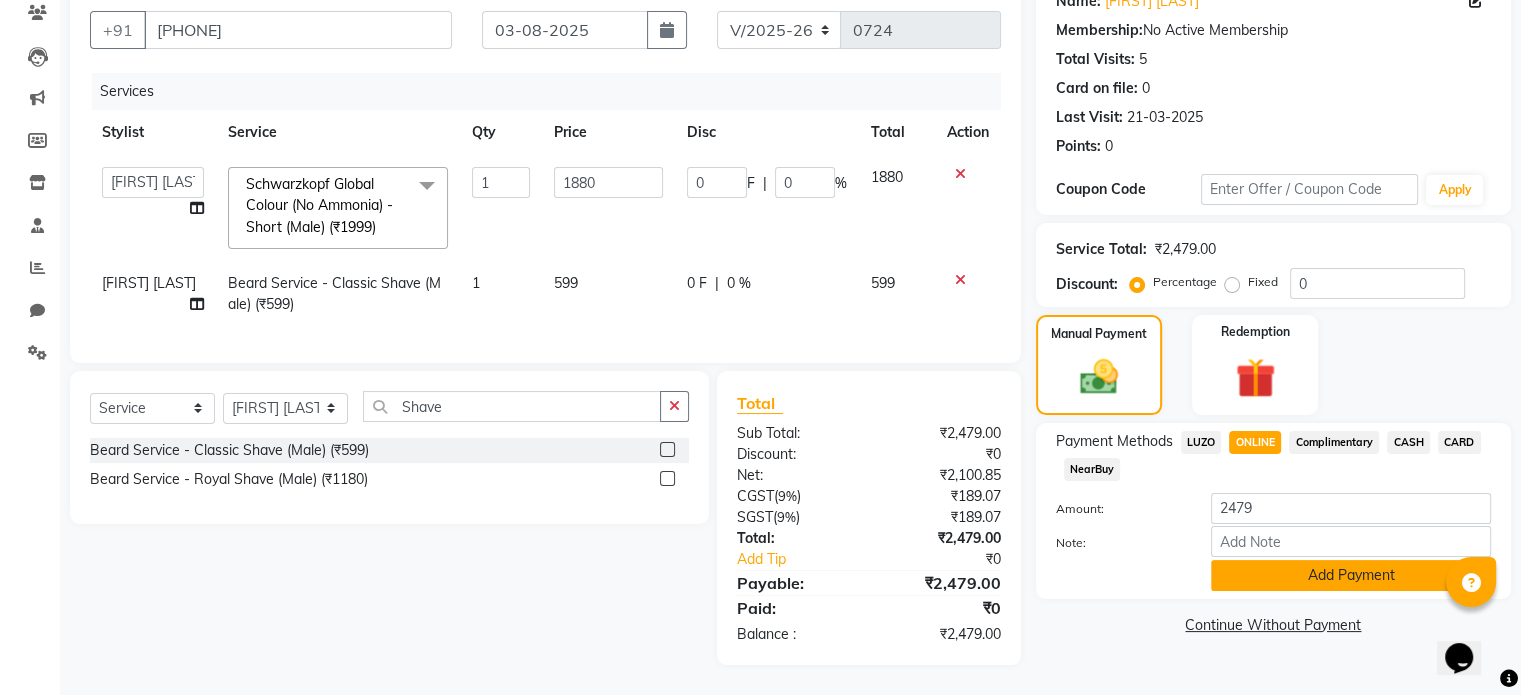 click on "Add Payment" 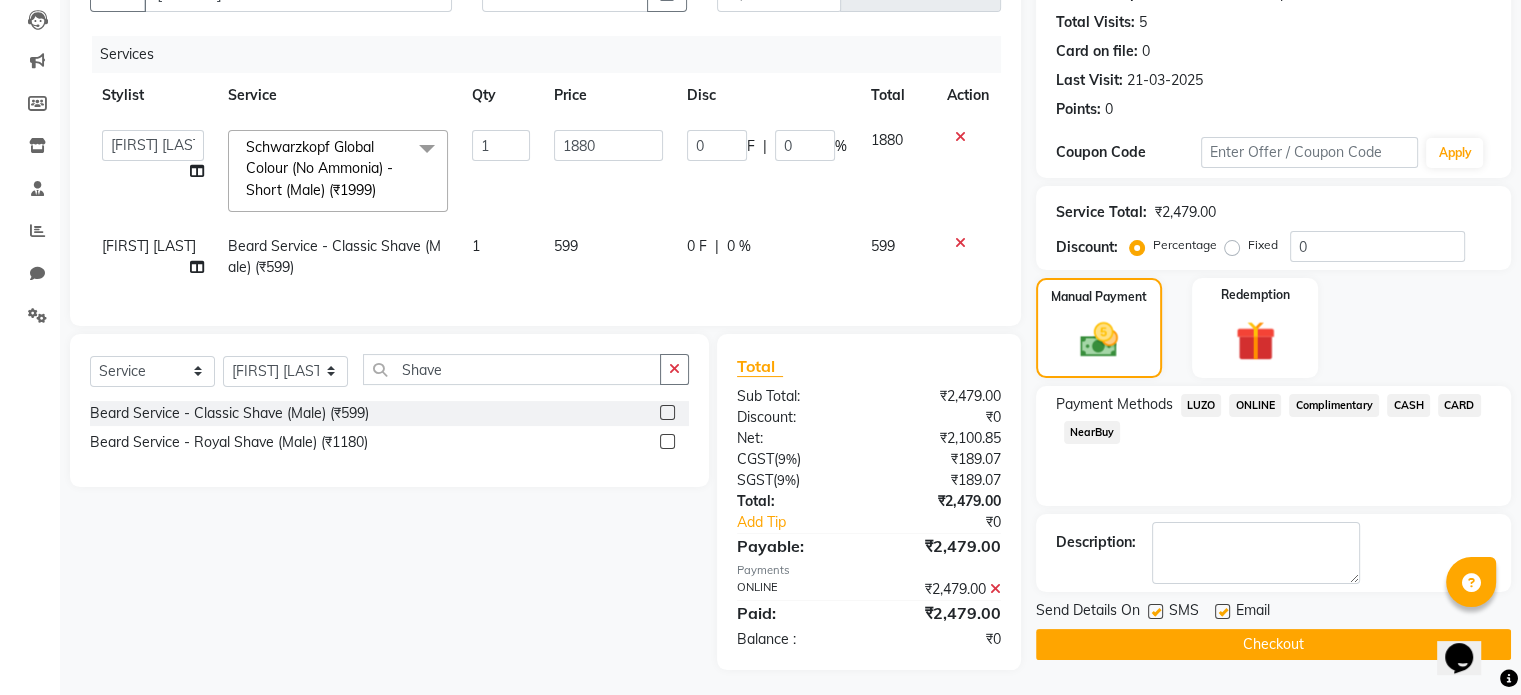 scroll, scrollTop: 232, scrollLeft: 0, axis: vertical 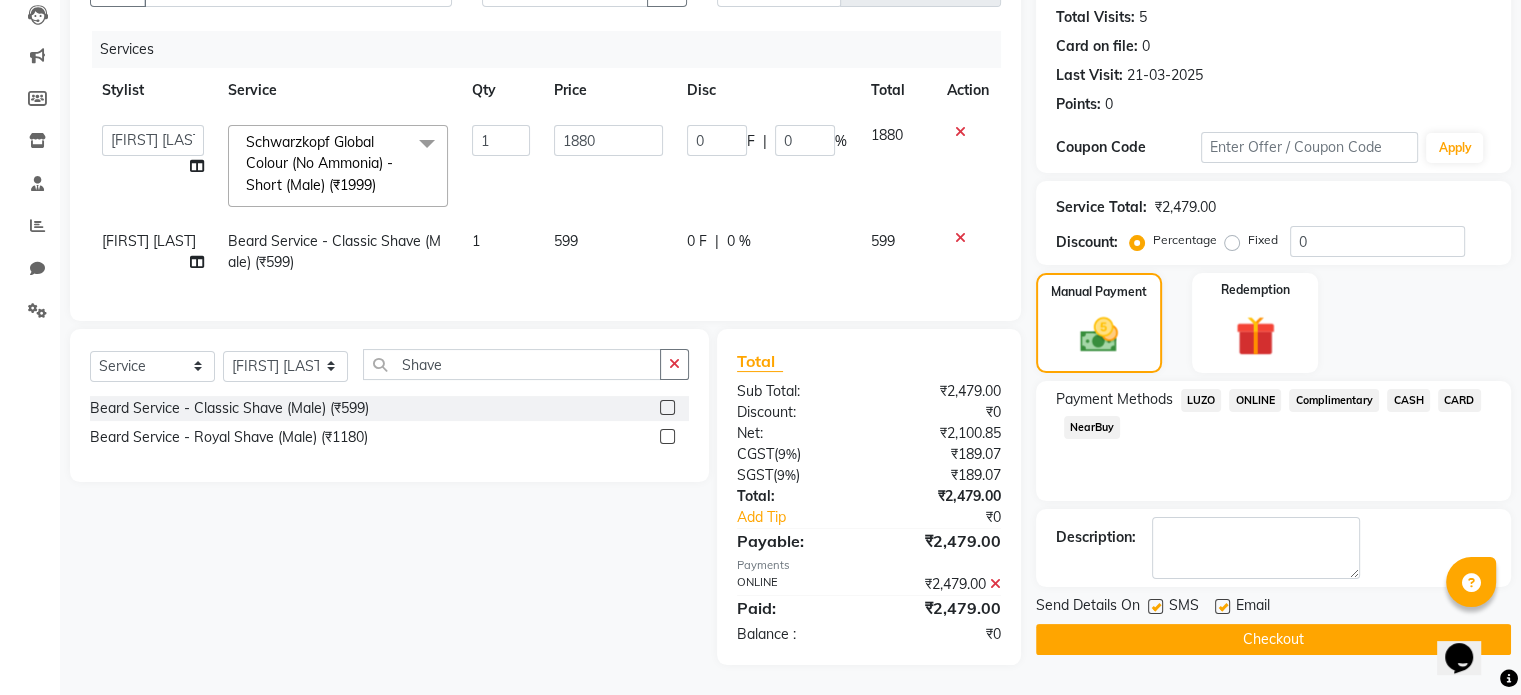 click on "Checkout" 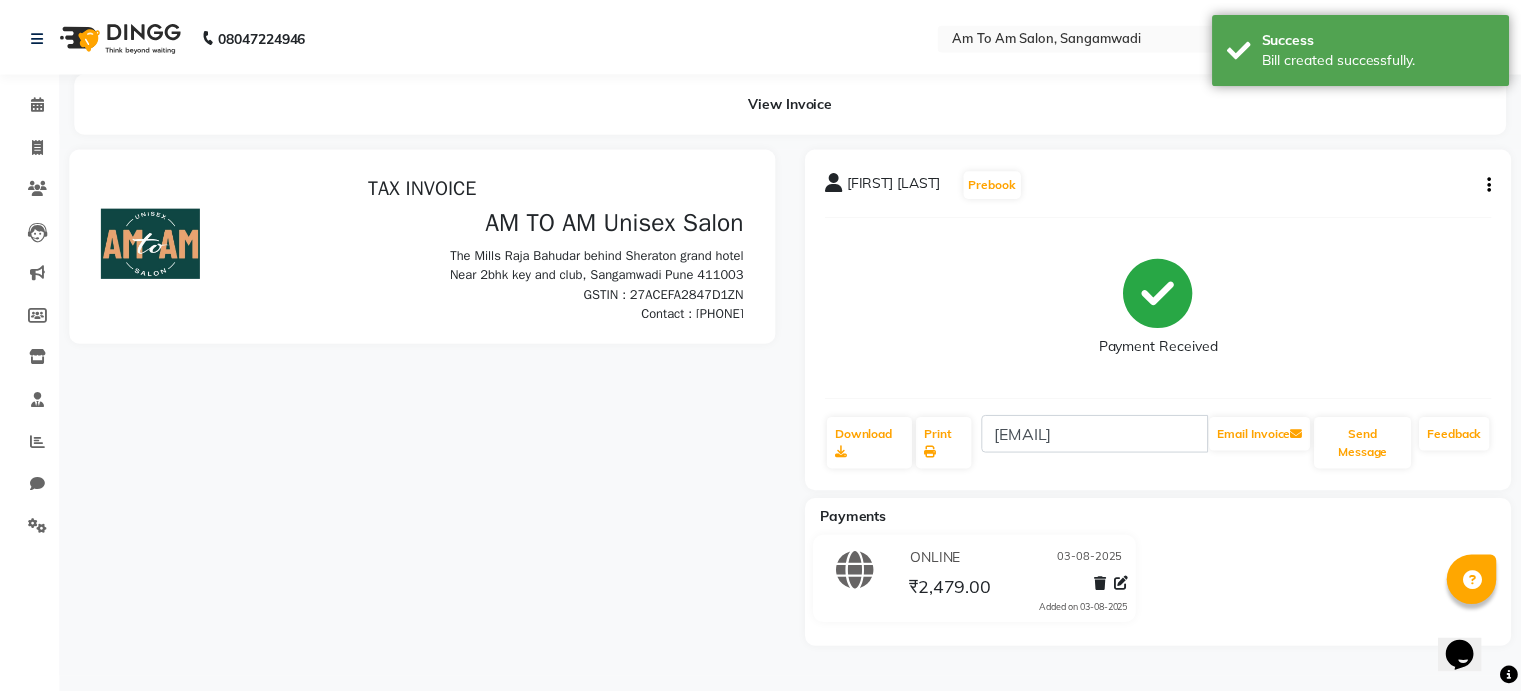 scroll, scrollTop: 0, scrollLeft: 0, axis: both 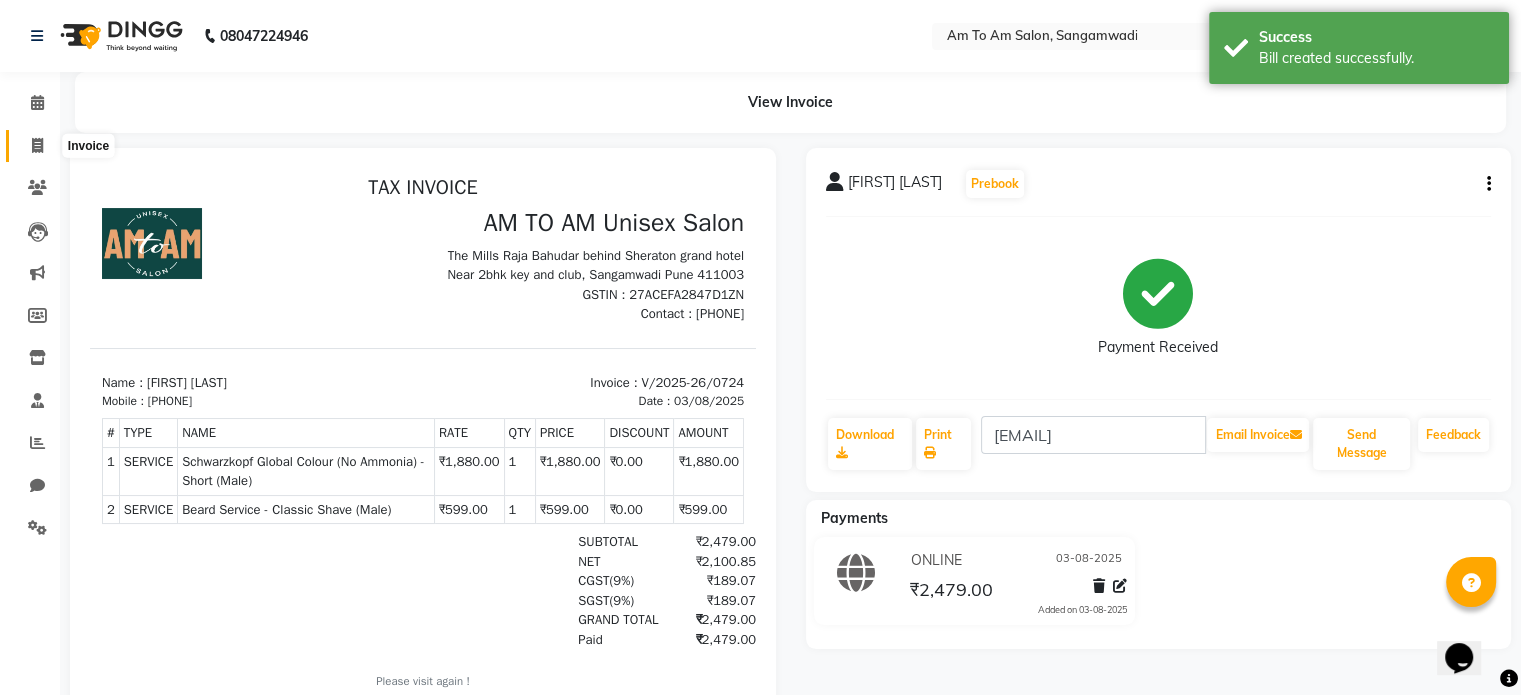 click 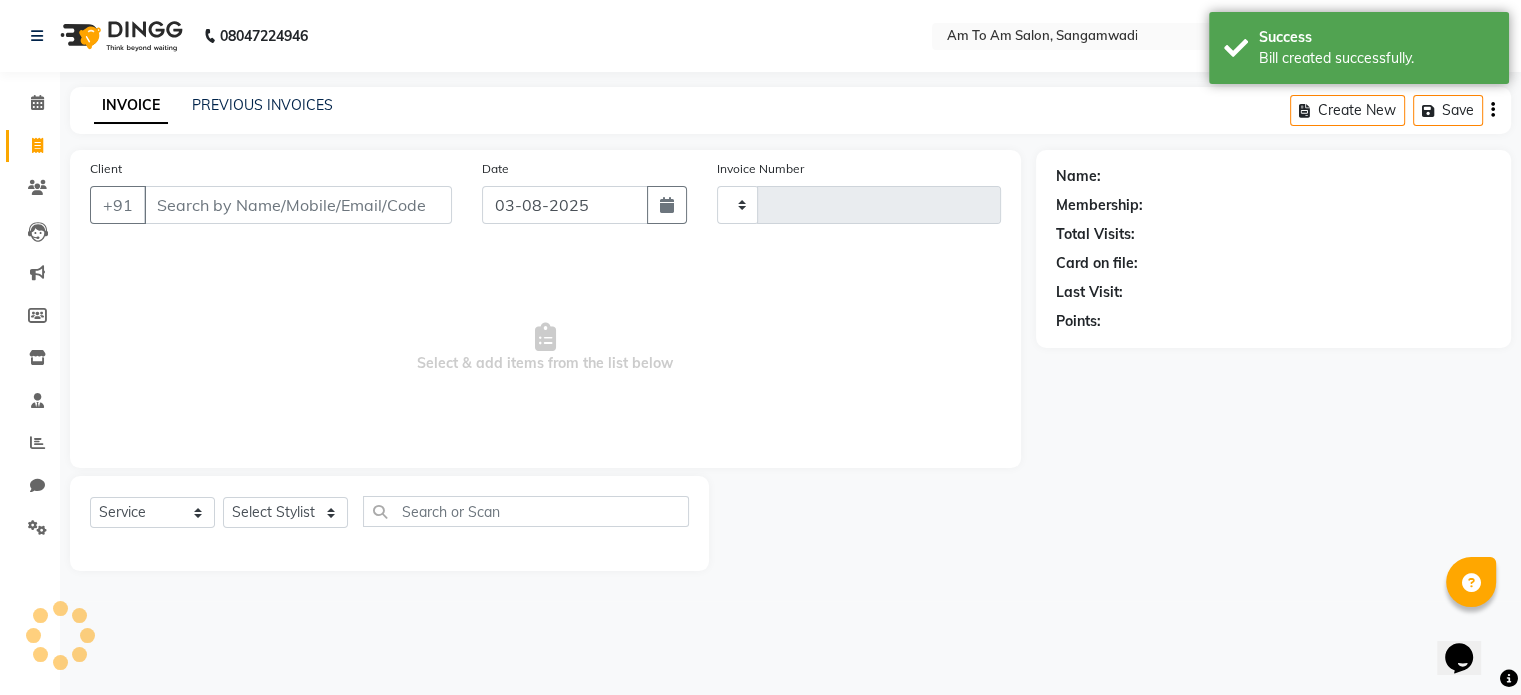 type on "0725" 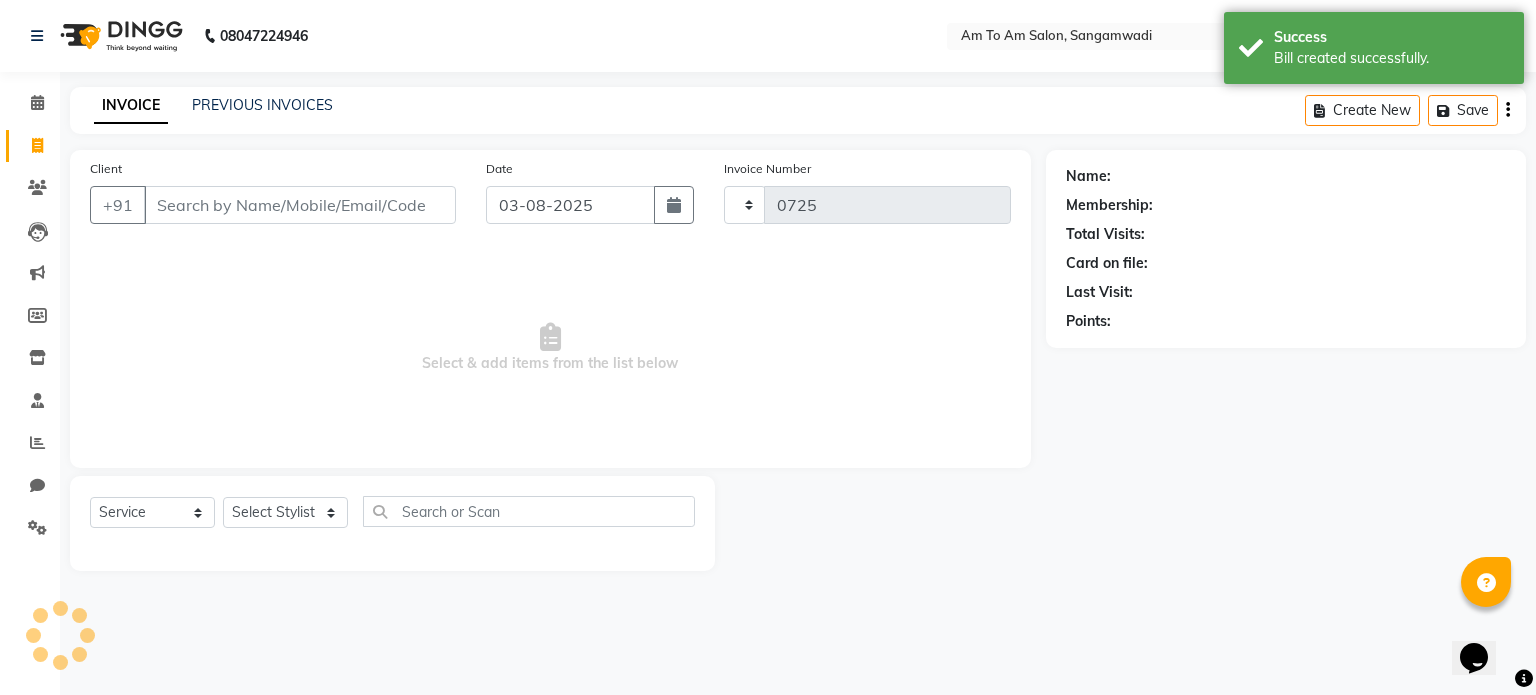 select on "6661" 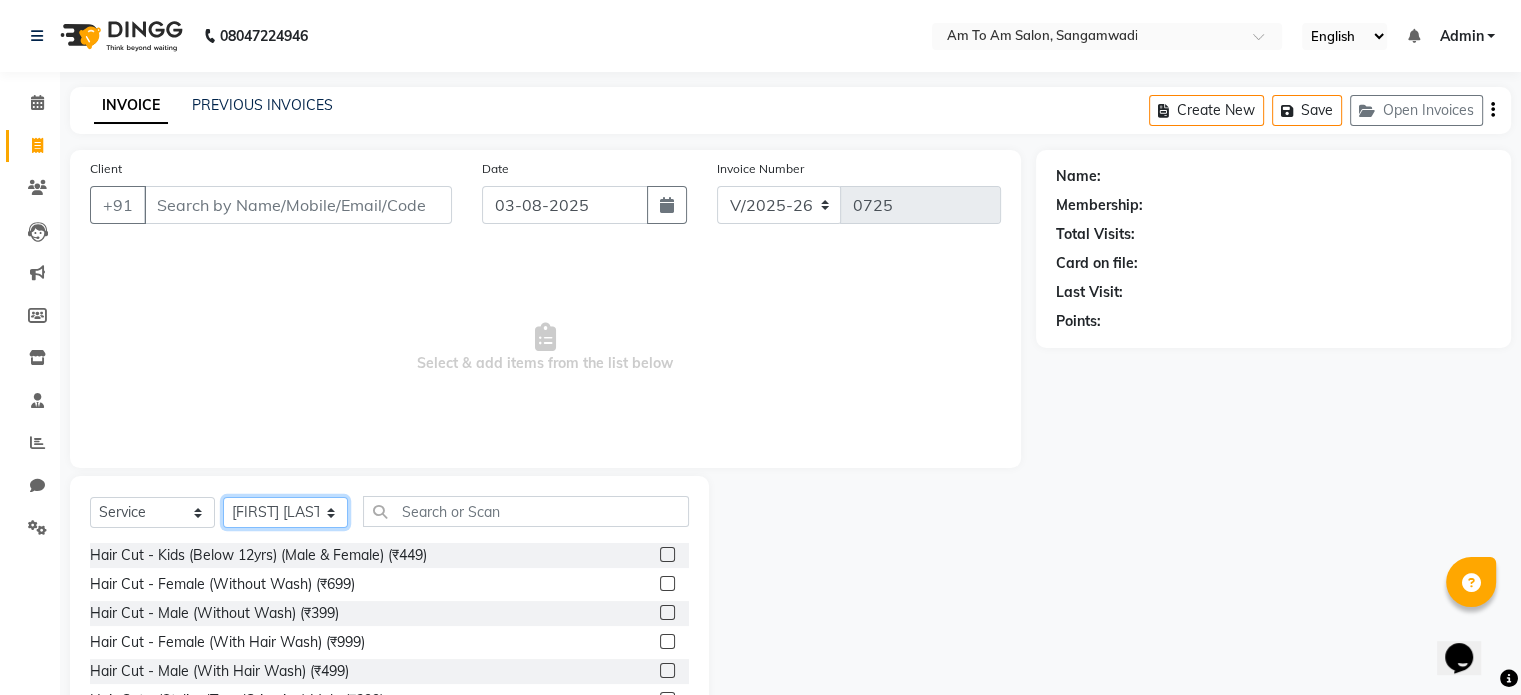 click on "Select Stylist Akash Parmar  Ashwini I John Lokhande Mahi Shaikh Nikhil  Poonam Mam Ravina Soni  Rohit Rukmini  Rushikesh Sakshi Shelar  Sonali Taufik Shaikh" 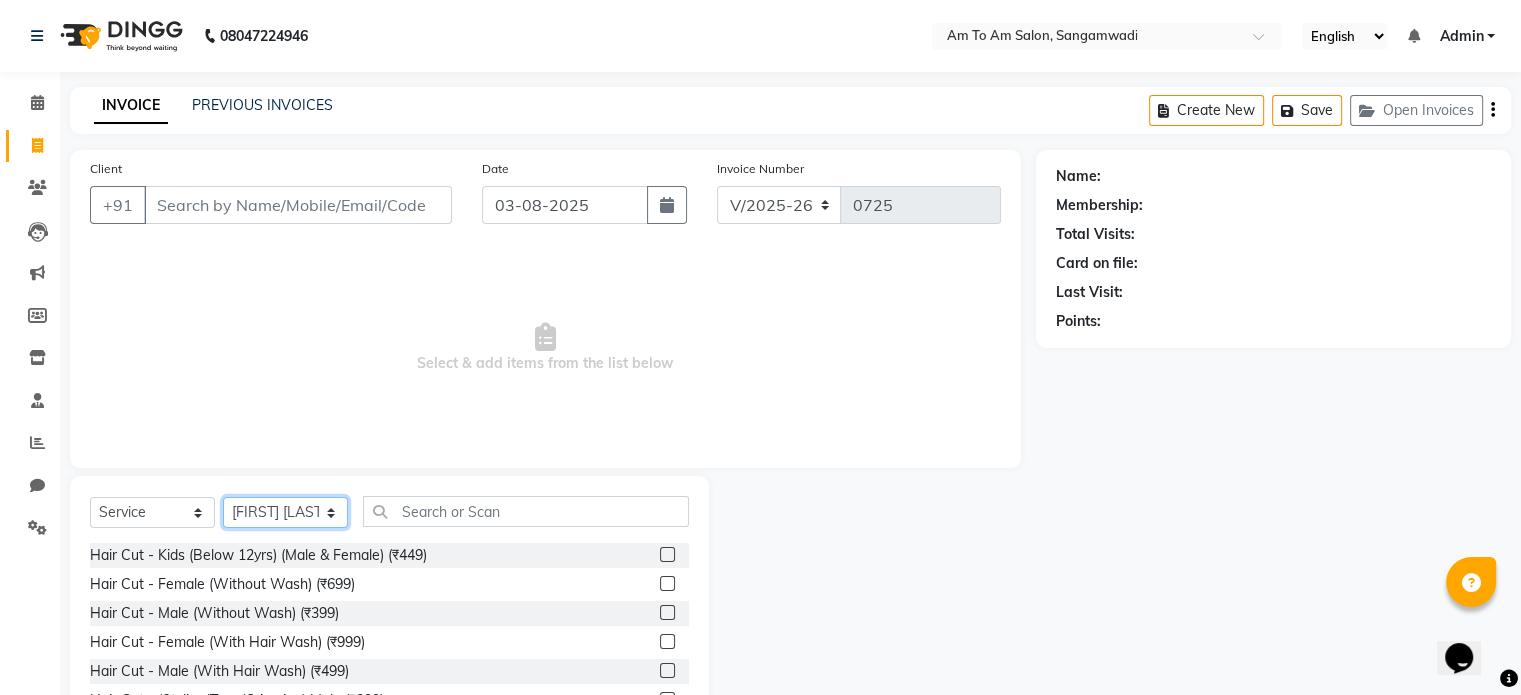 select on "51669" 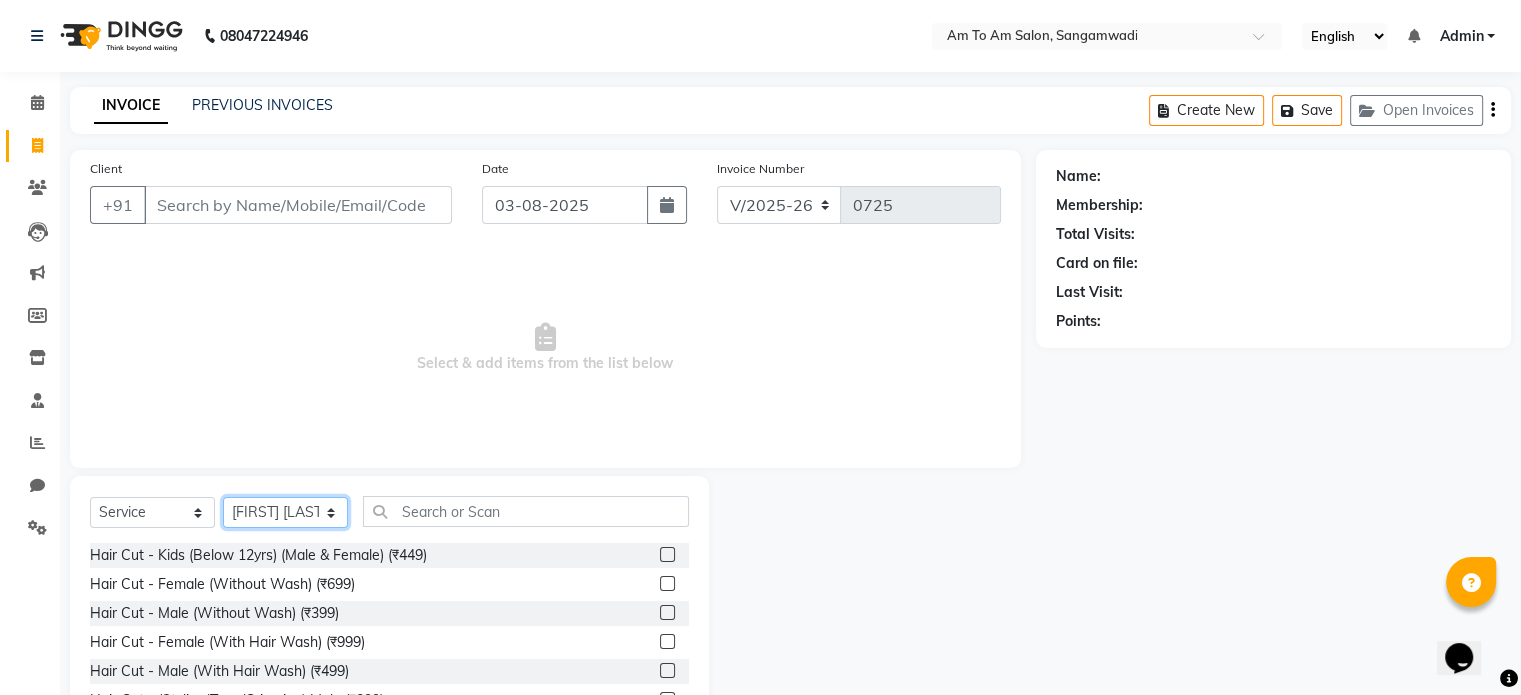 click on "Select Stylist Akash Parmar  Ashwini I John Lokhande Mahi Shaikh Nikhil  Poonam Mam Ravina Soni  Rohit Rukmini  Rushikesh Sakshi Shelar  Sonali Taufik Shaikh" 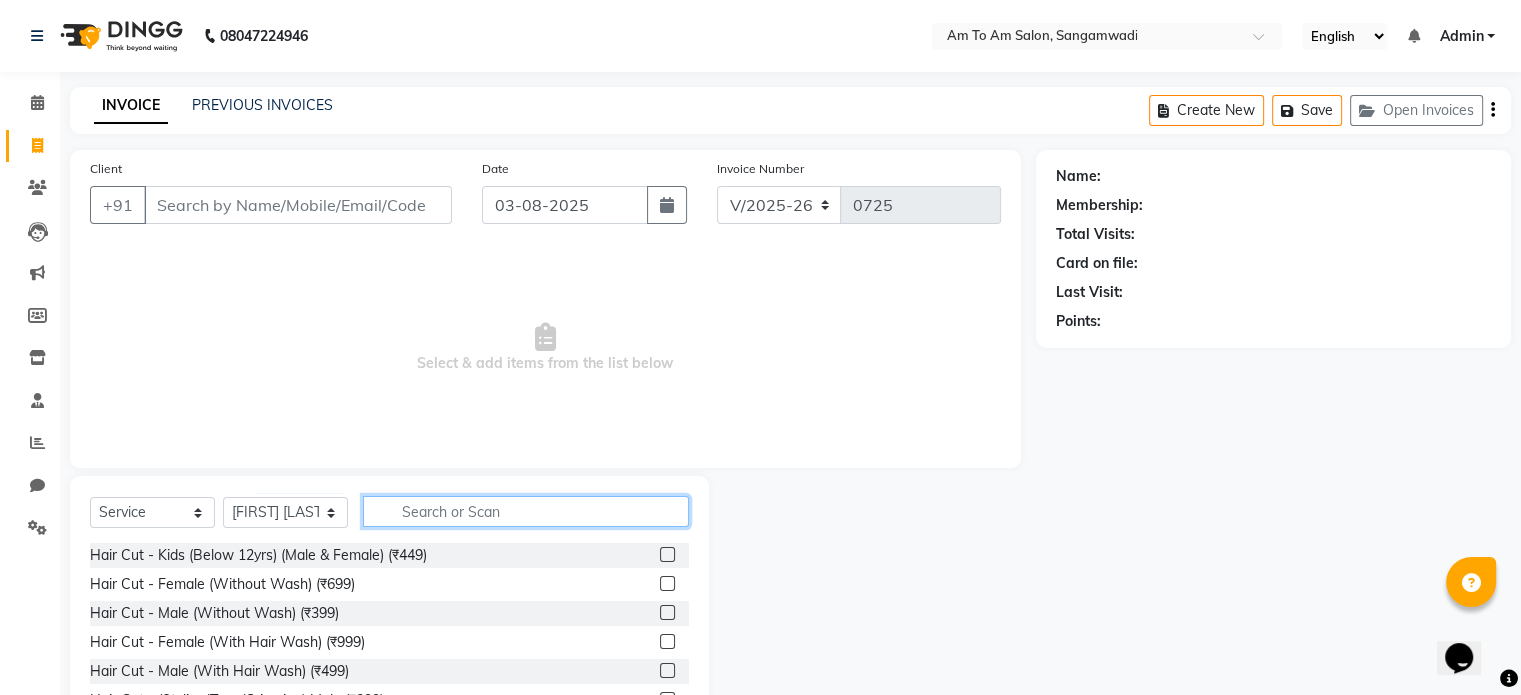 click 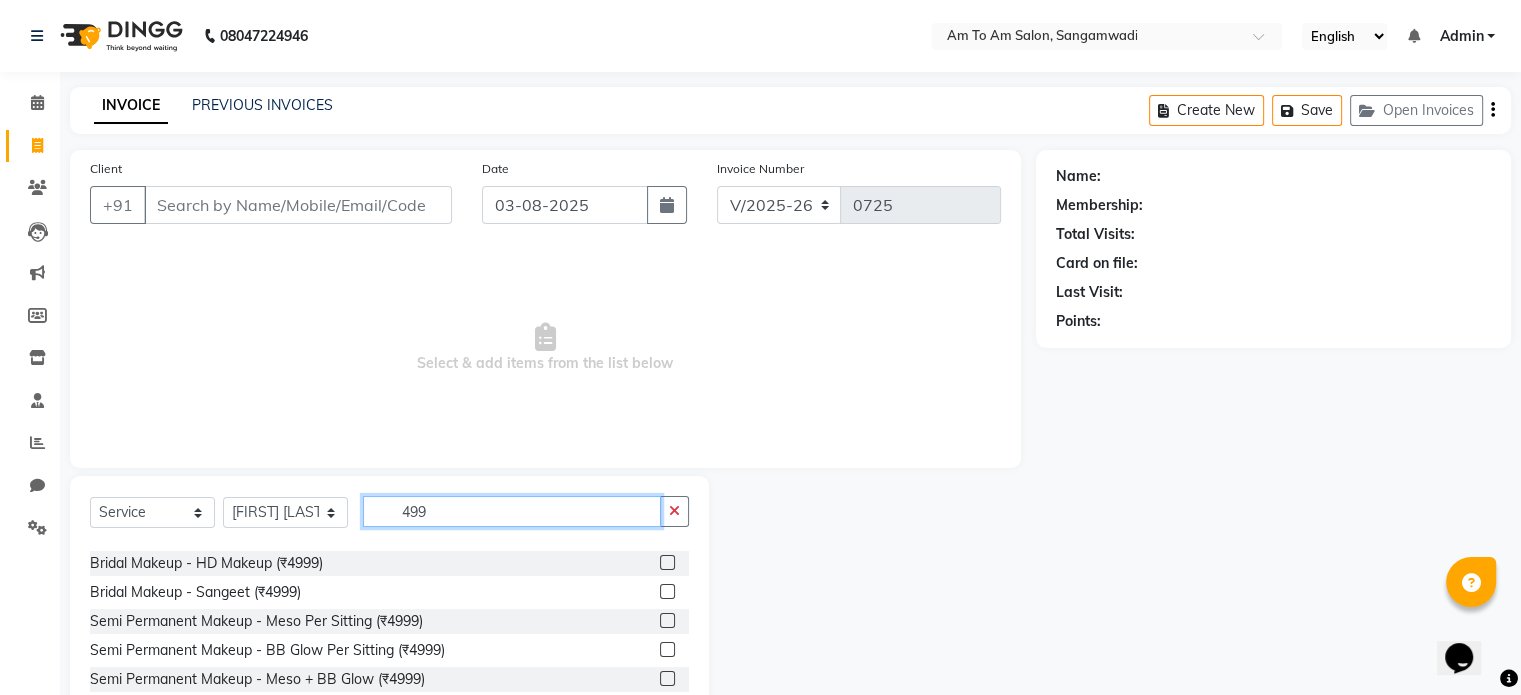 scroll, scrollTop: 931, scrollLeft: 0, axis: vertical 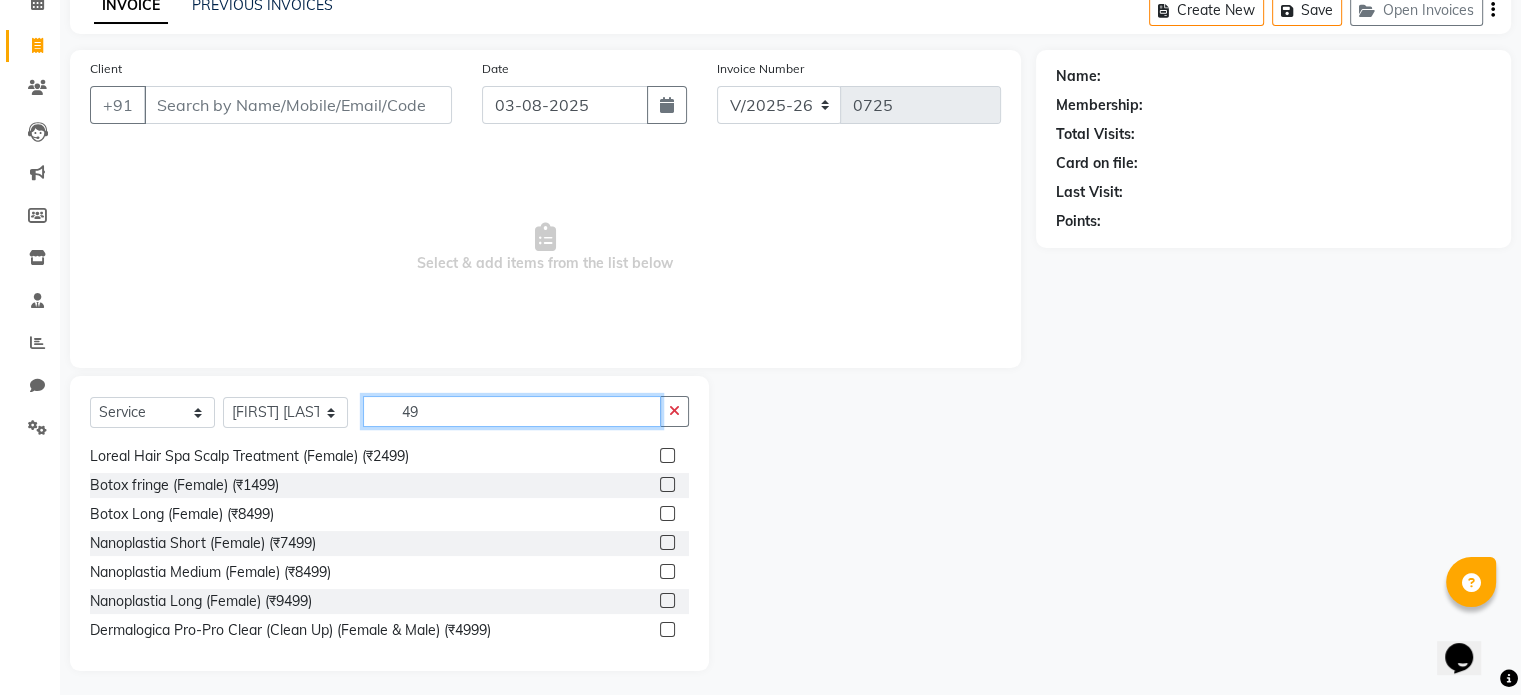 type on "4" 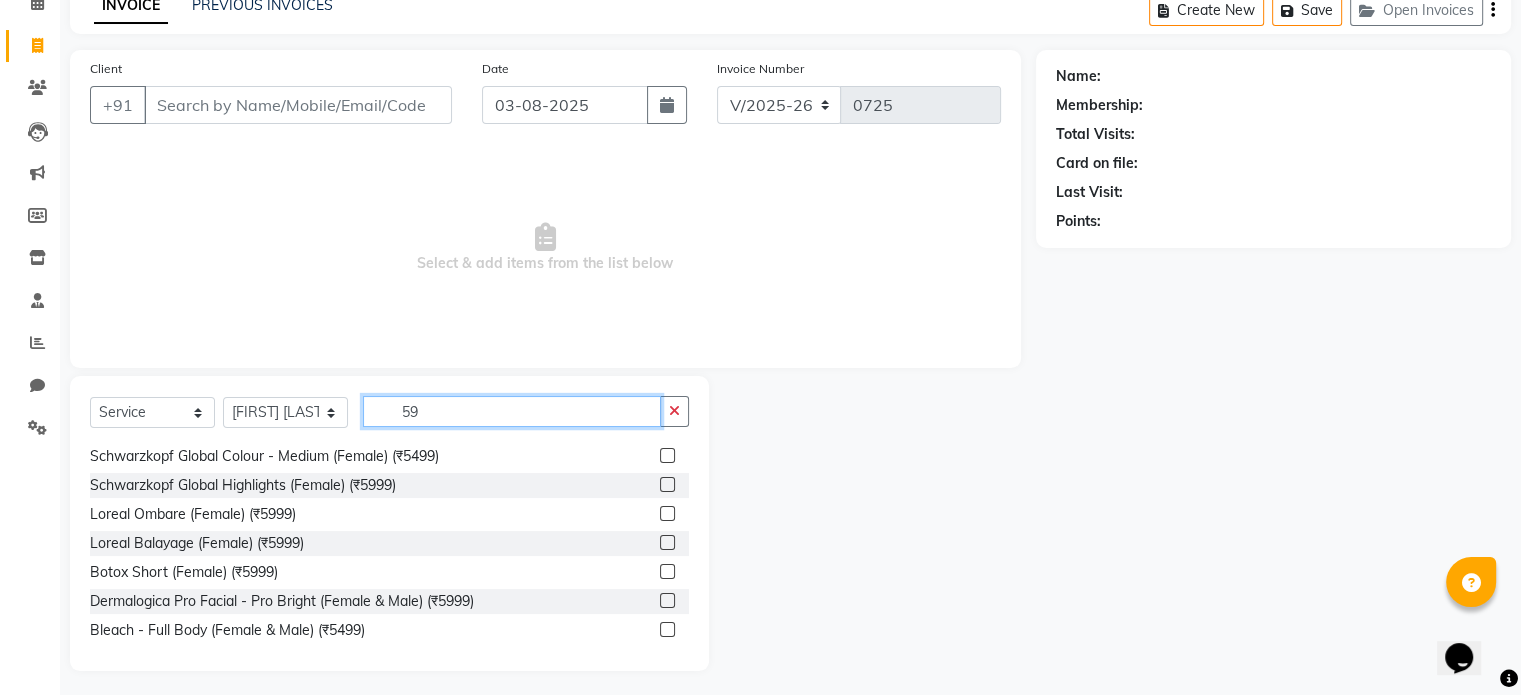 scroll, scrollTop: 115, scrollLeft: 0, axis: vertical 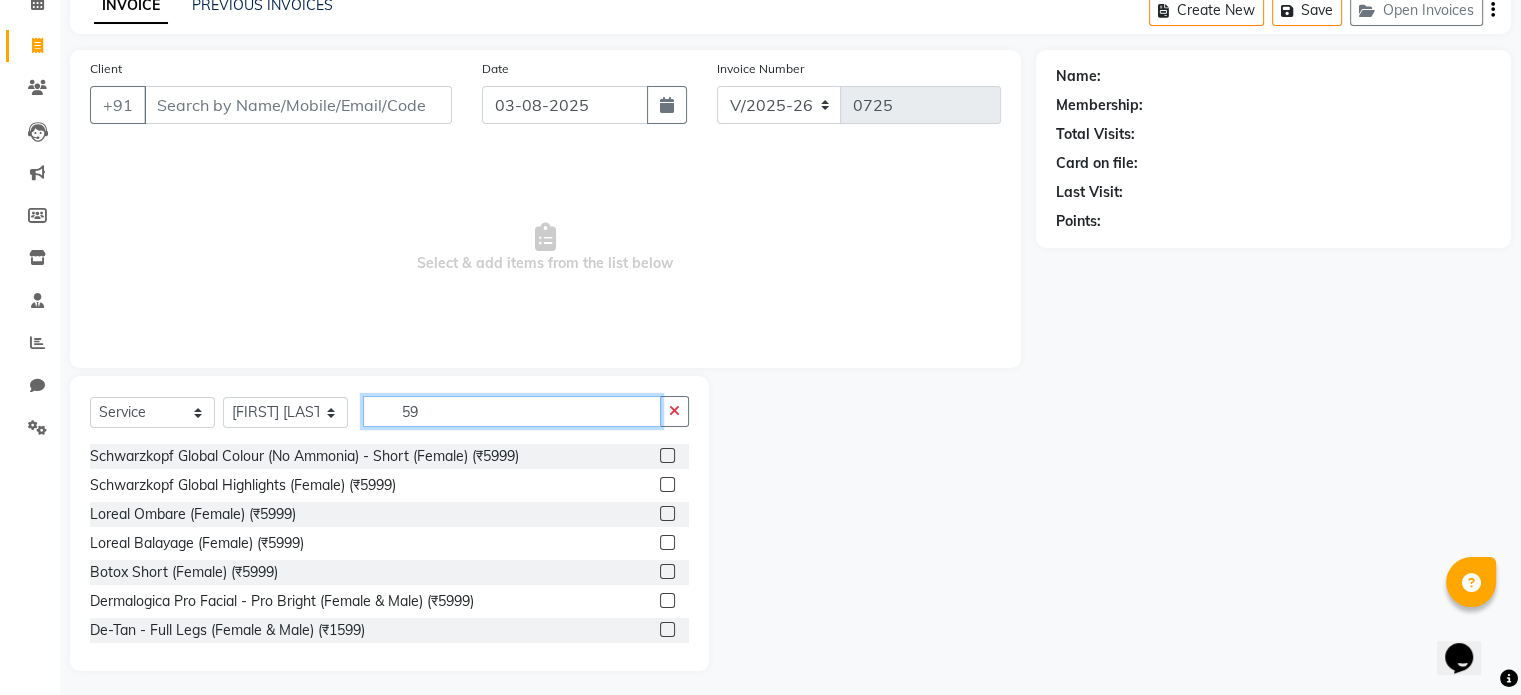 type on "590" 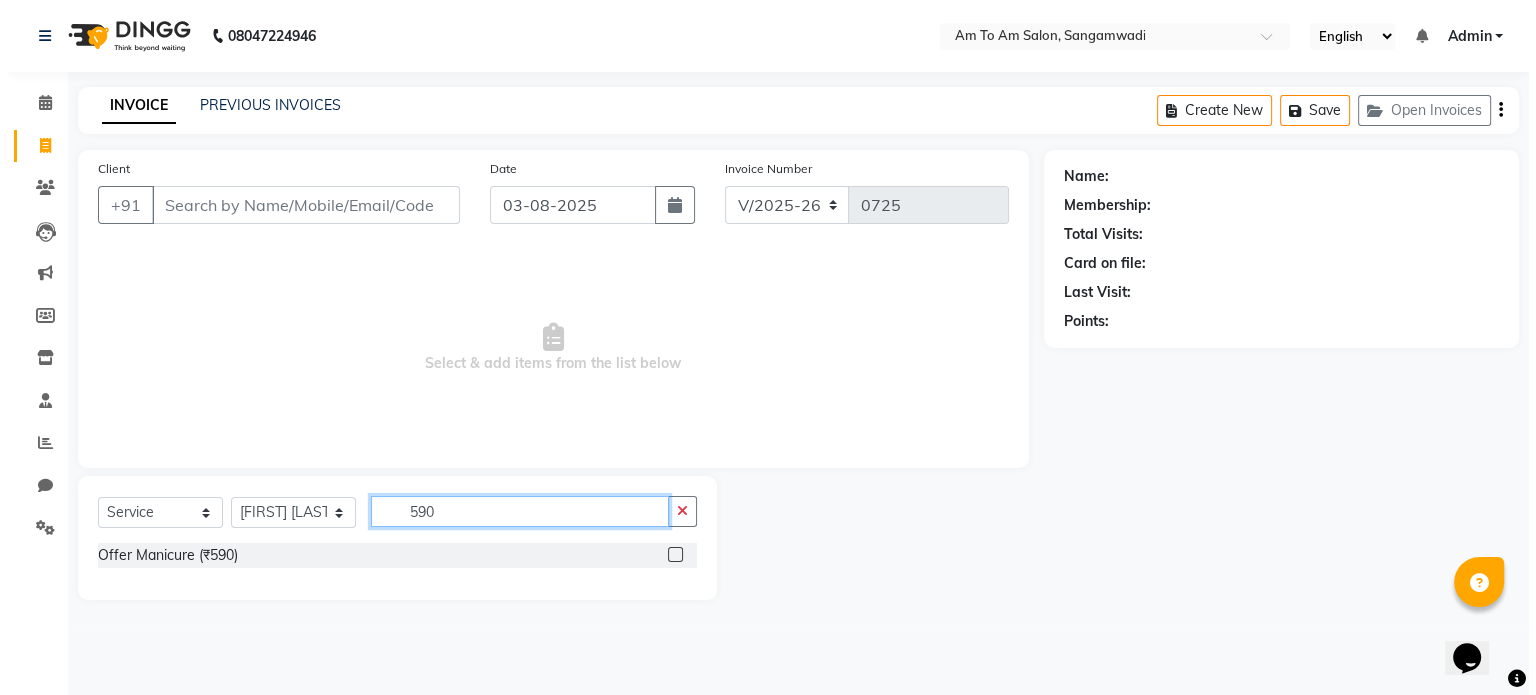 scroll, scrollTop: 0, scrollLeft: 0, axis: both 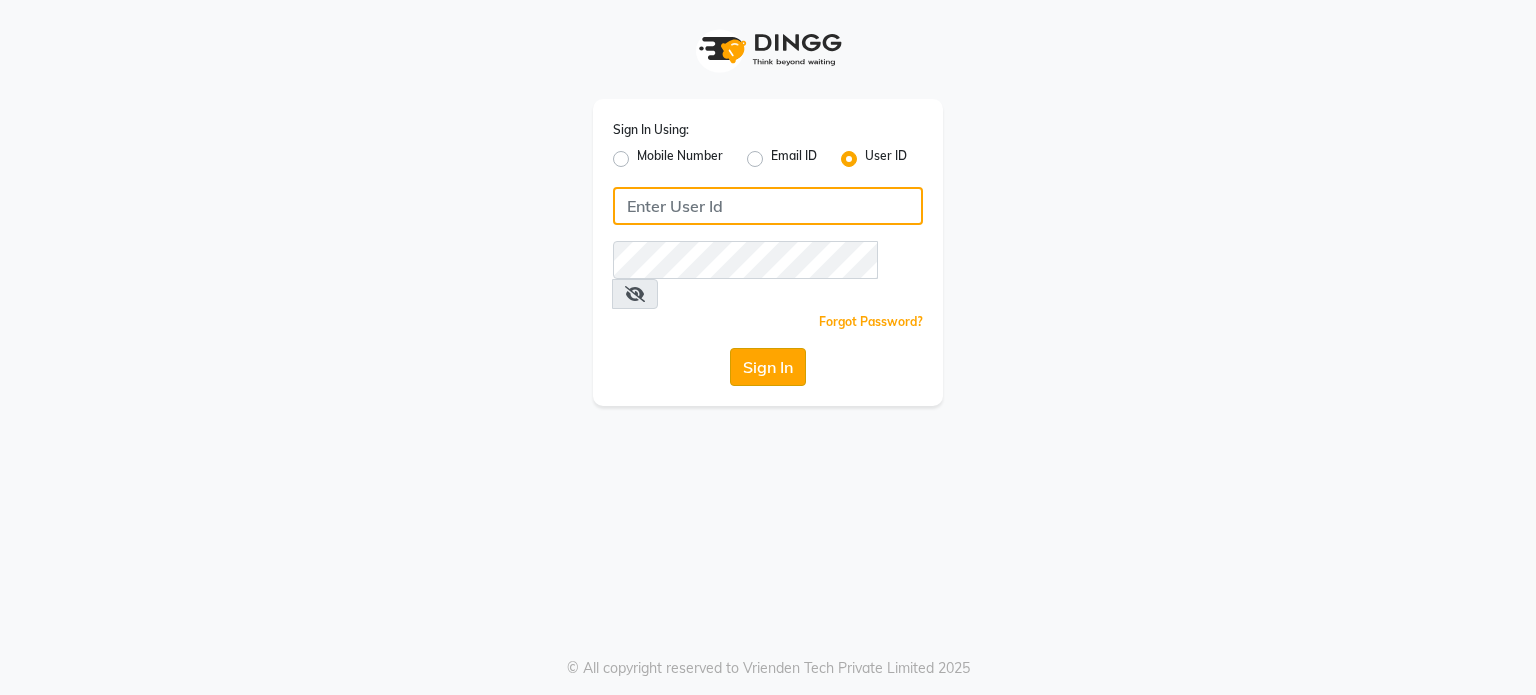 type on "amtoam" 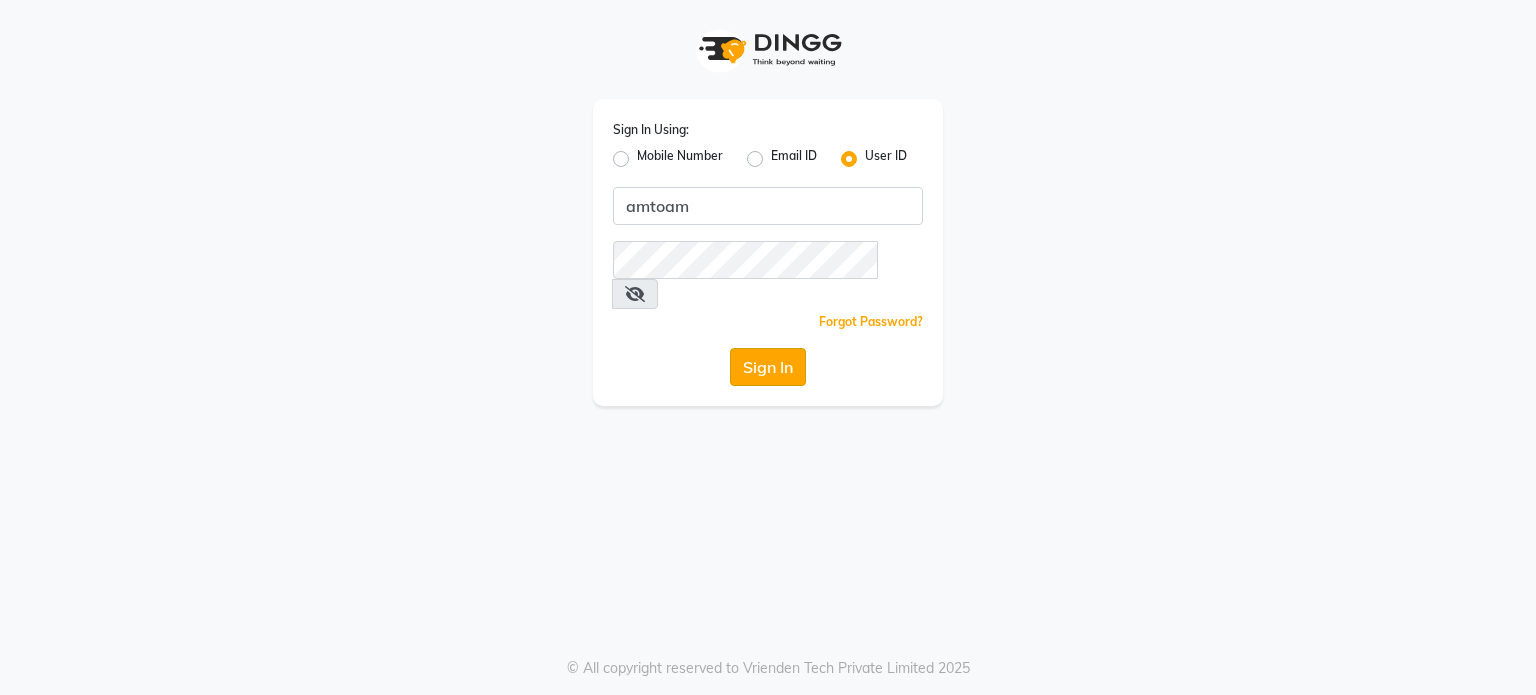 click on "Sign In" 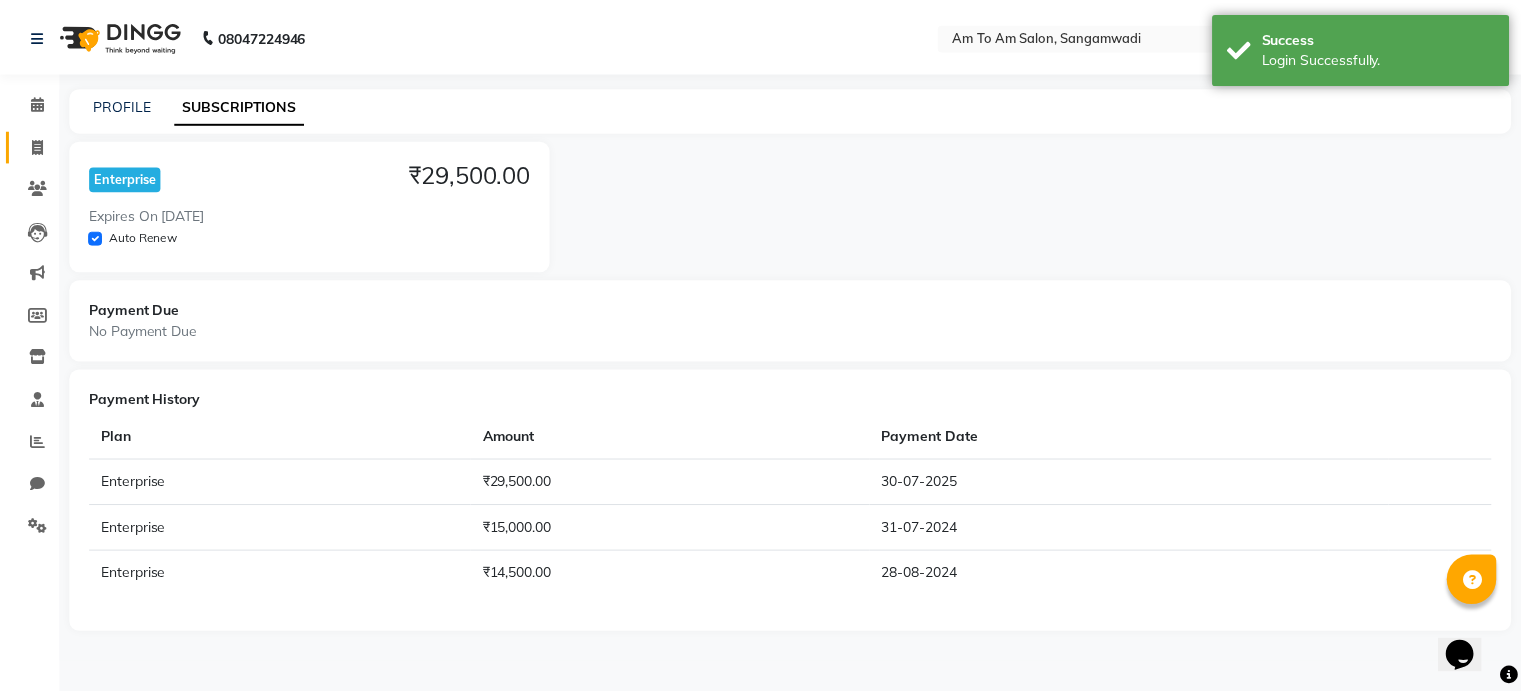 scroll, scrollTop: 0, scrollLeft: 0, axis: both 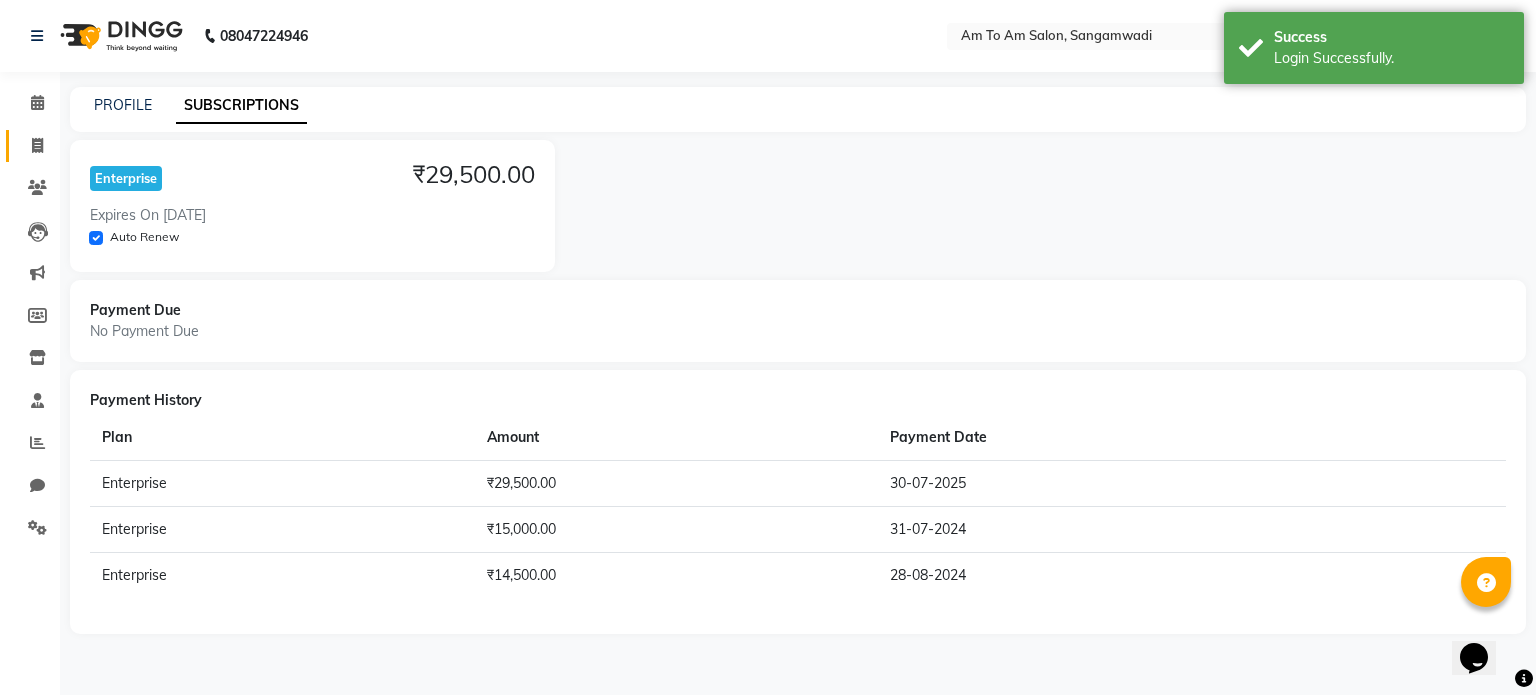 click 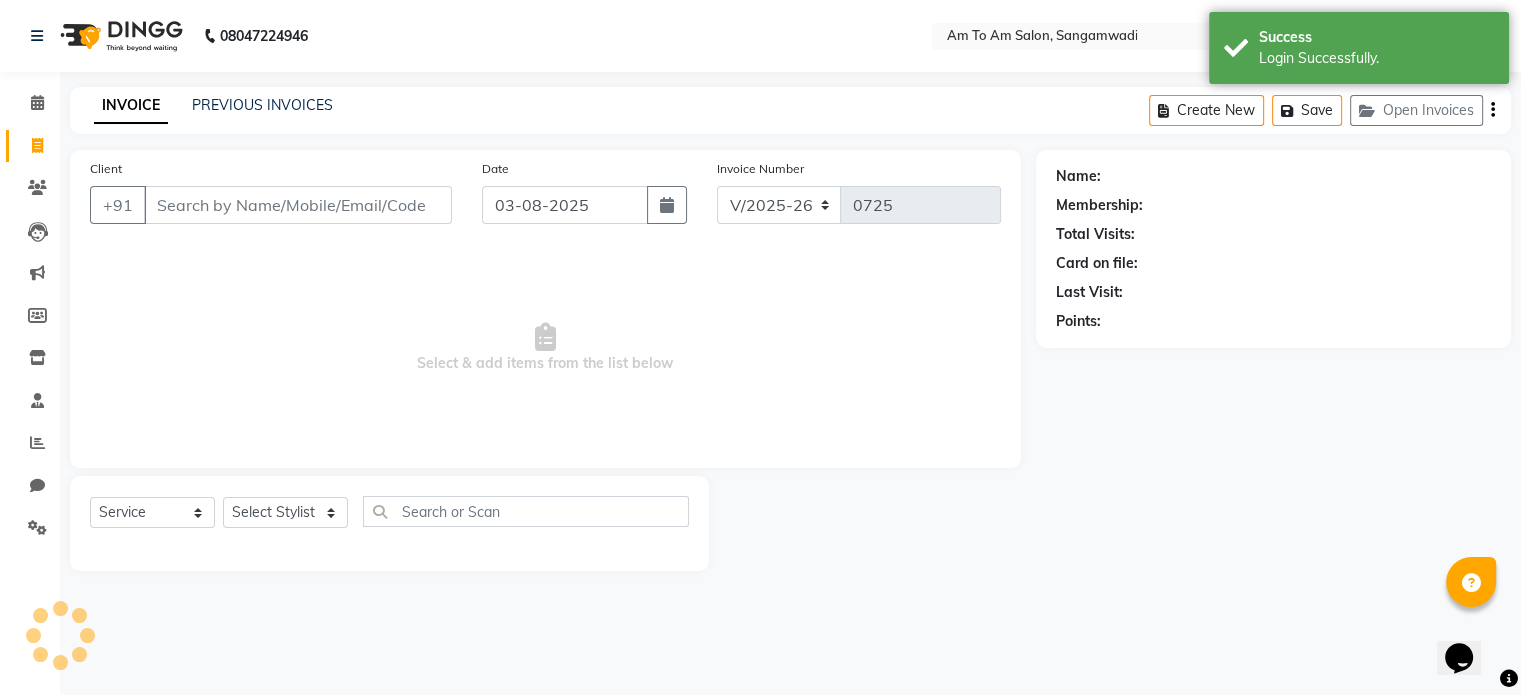 select on "51659" 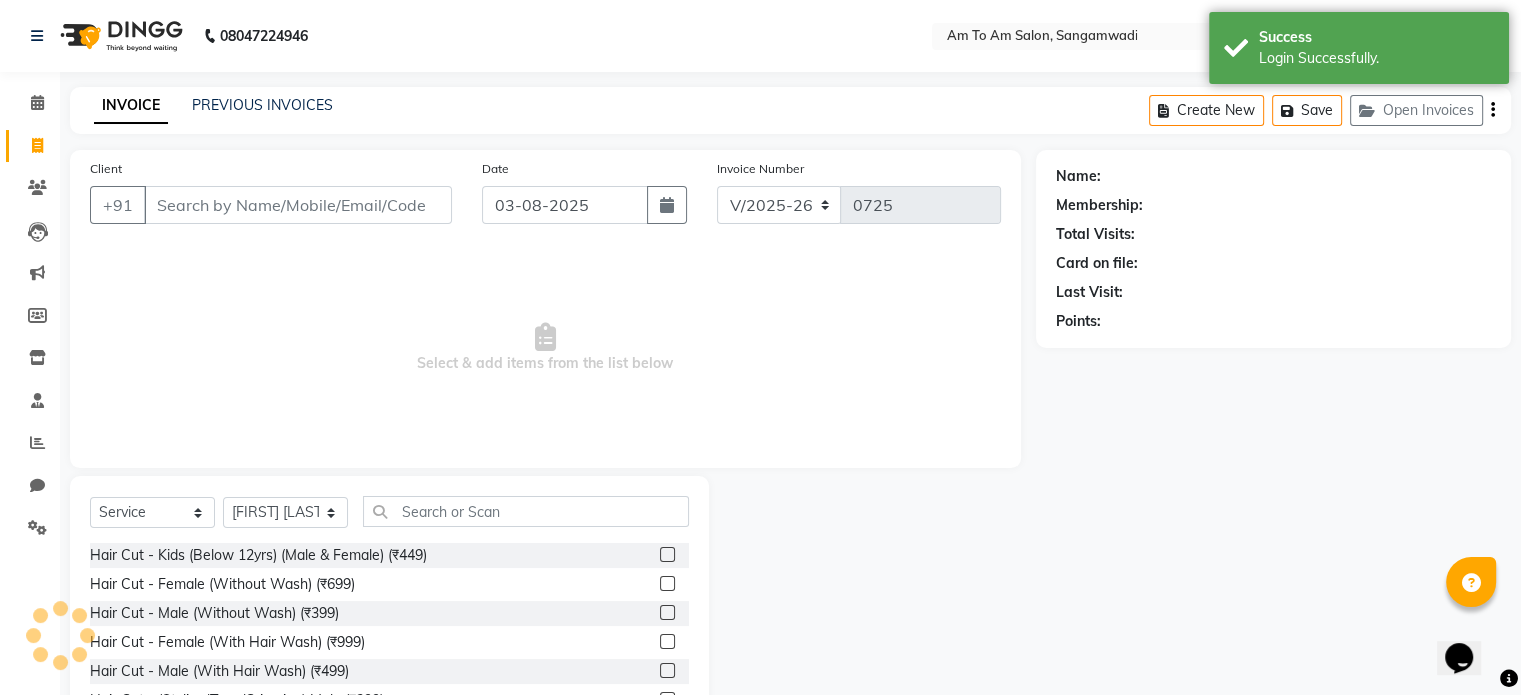 click on "Client" at bounding box center [298, 205] 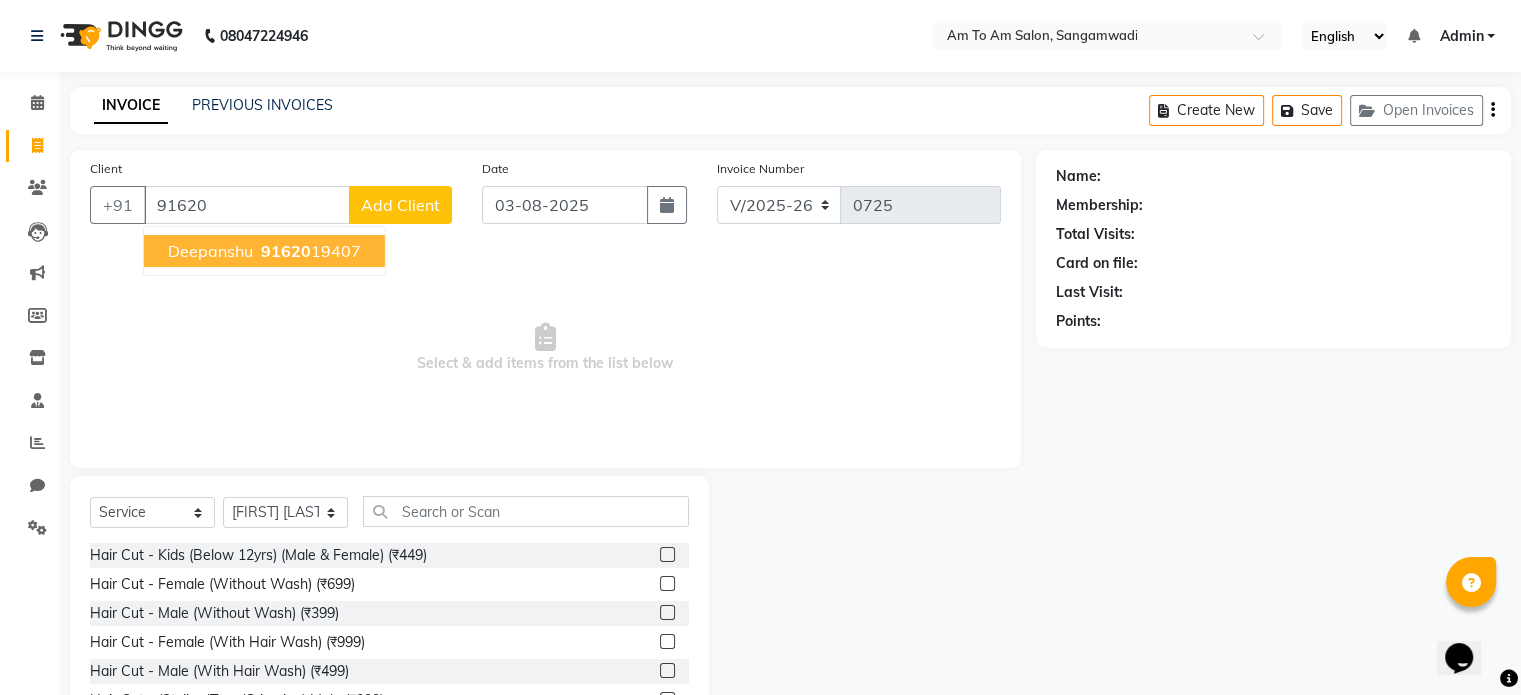 click on "91620 19407" at bounding box center (309, 251) 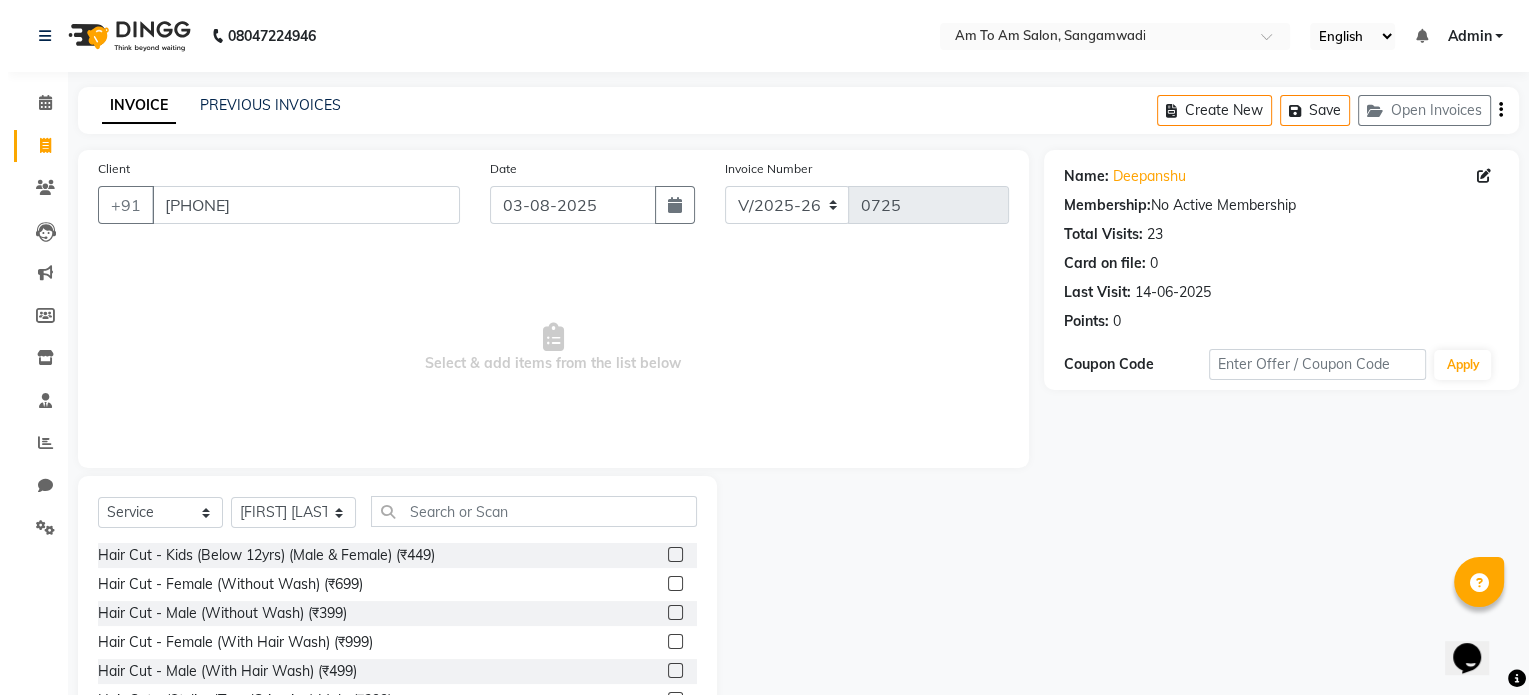 scroll, scrollTop: 0, scrollLeft: 0, axis: both 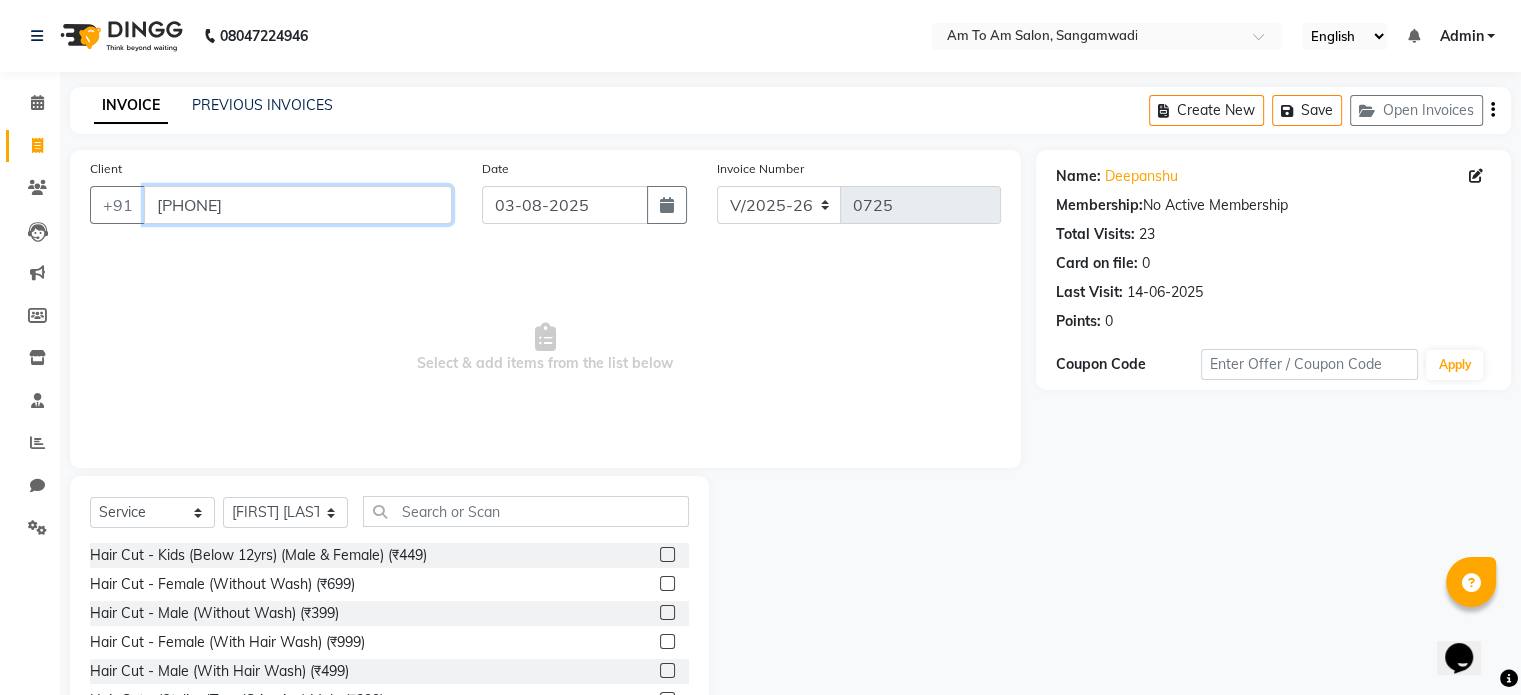 click on "9162019407" at bounding box center [298, 205] 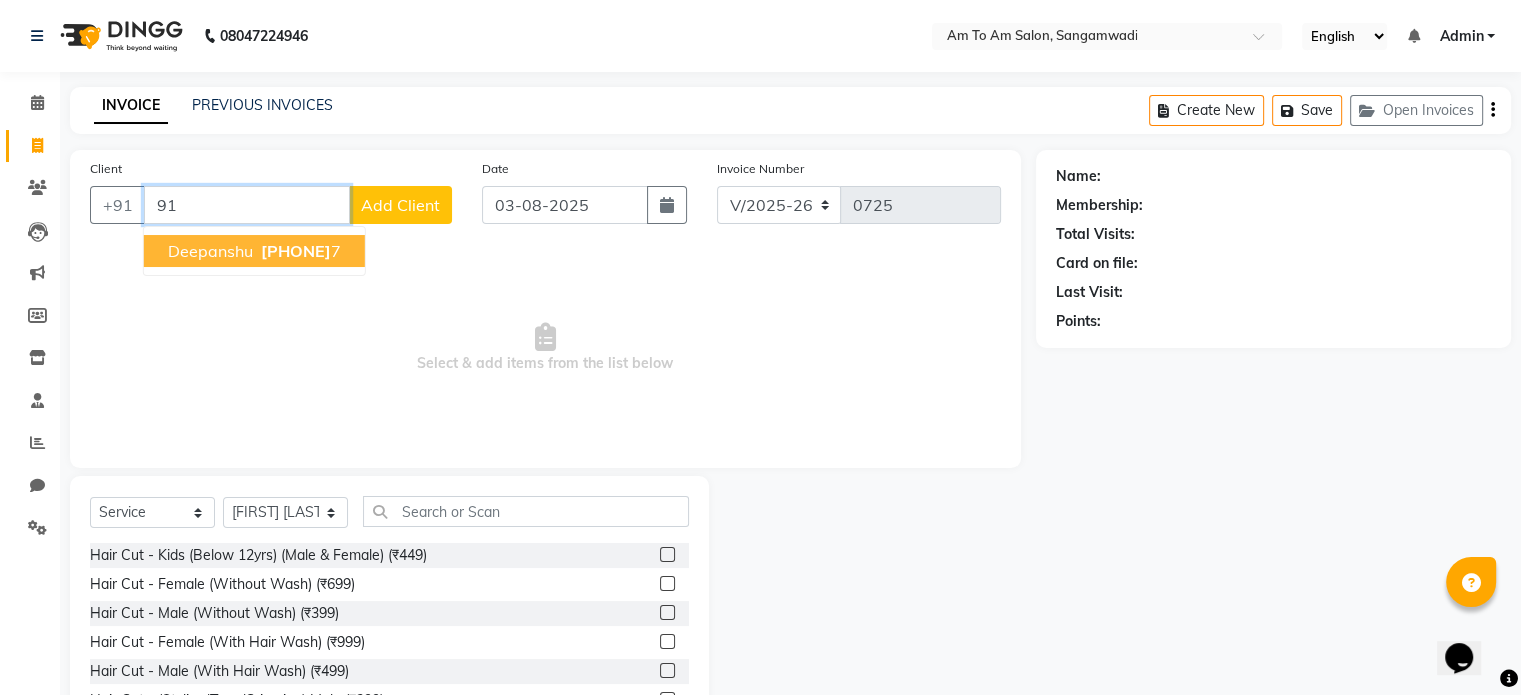 type on "9" 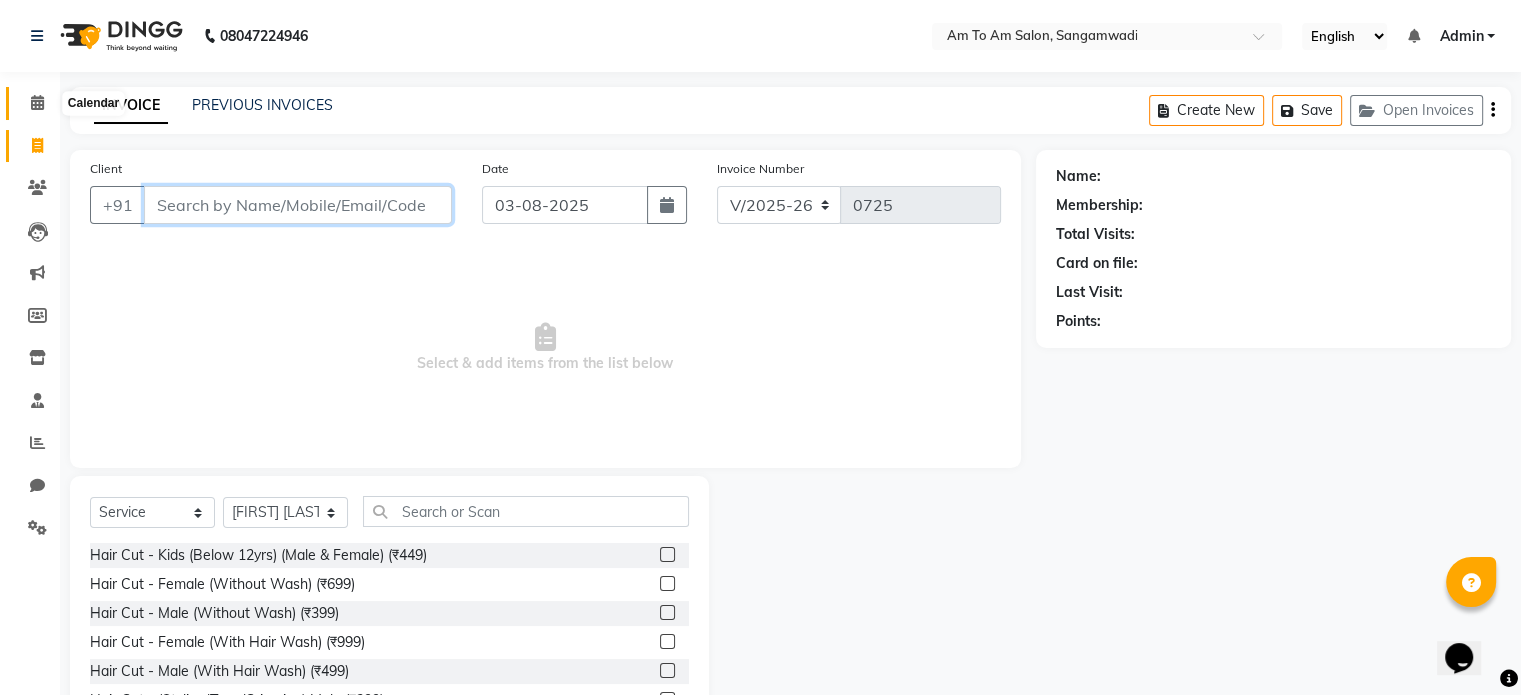 type 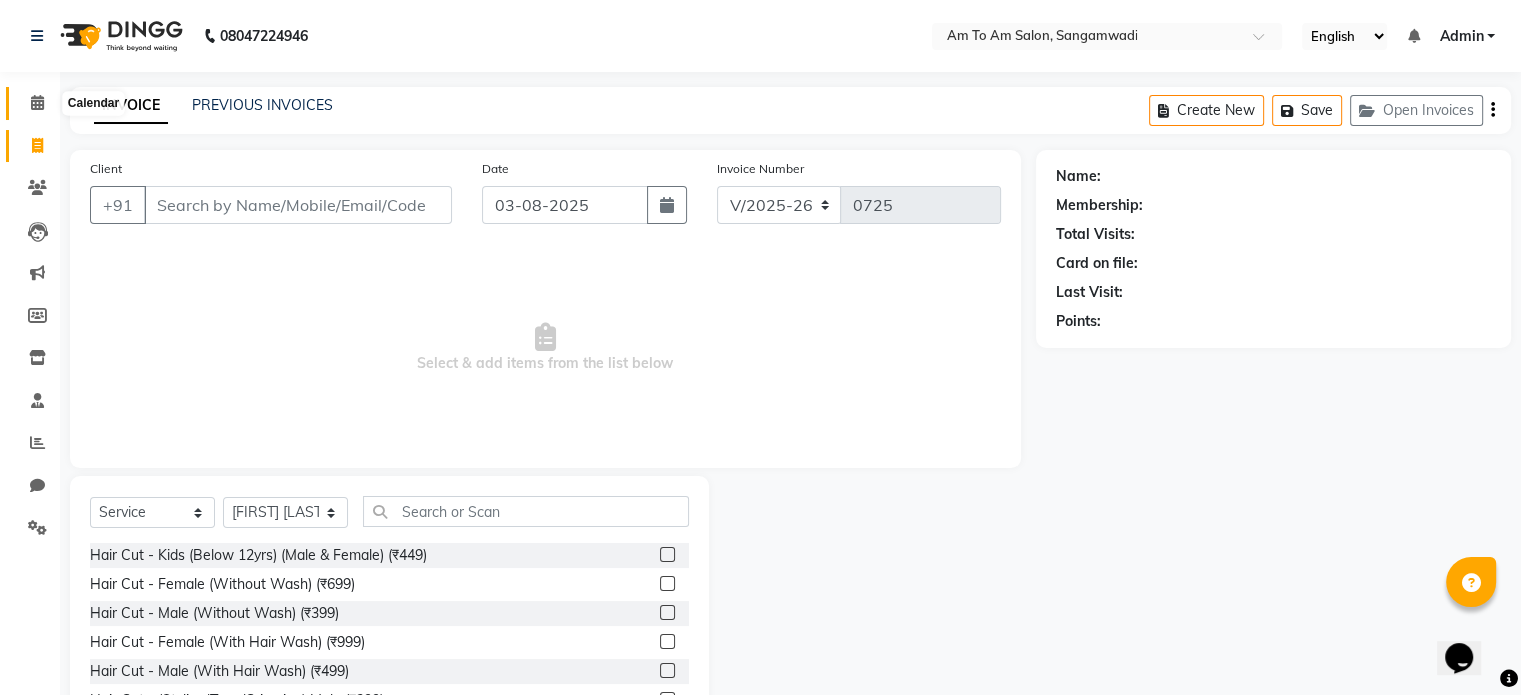 click 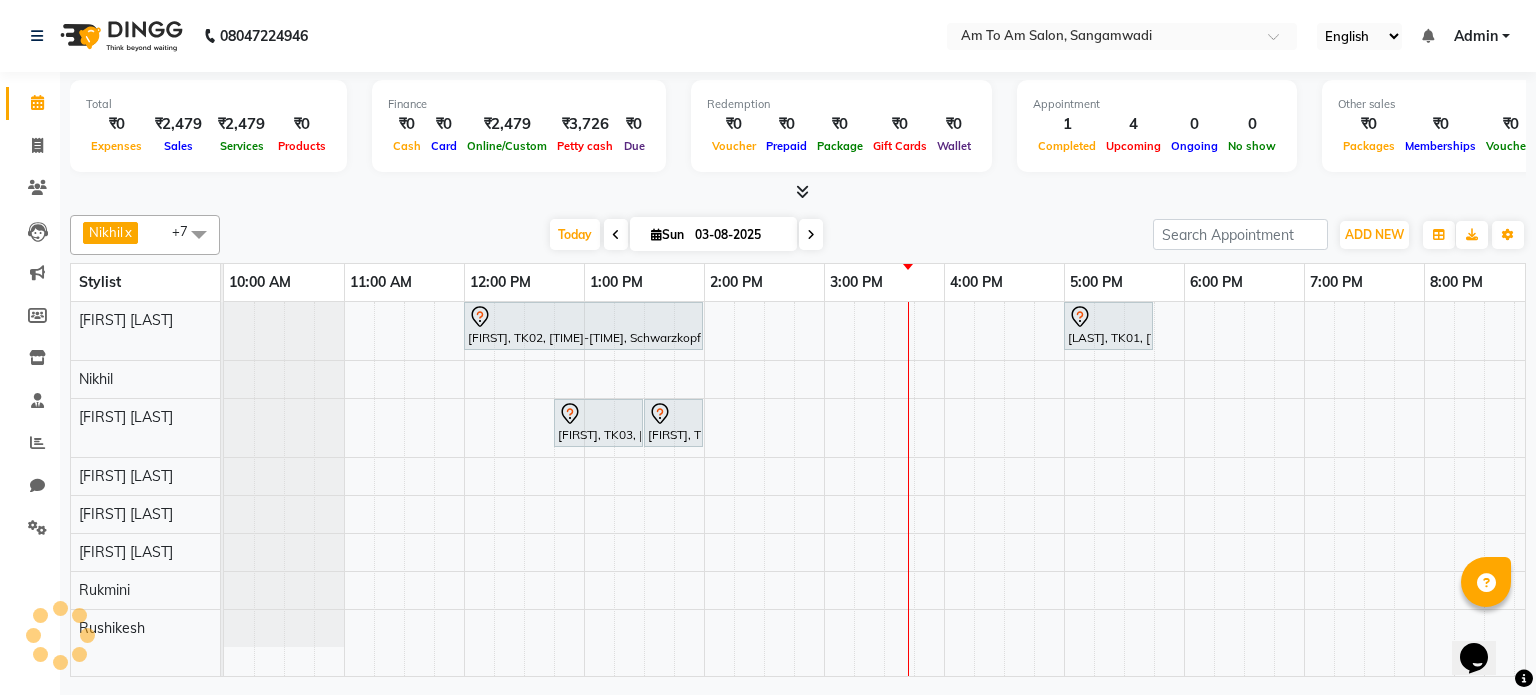 scroll, scrollTop: 0, scrollLeft: 0, axis: both 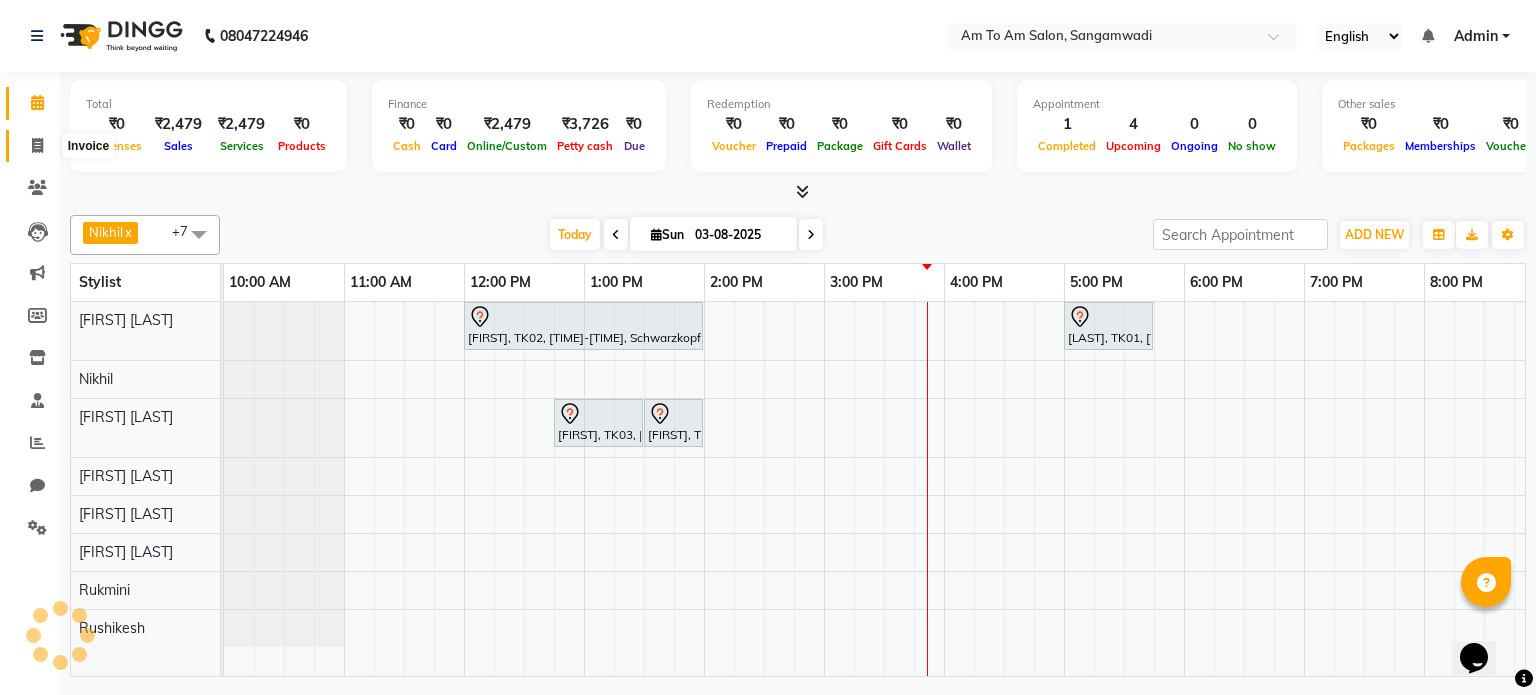 click 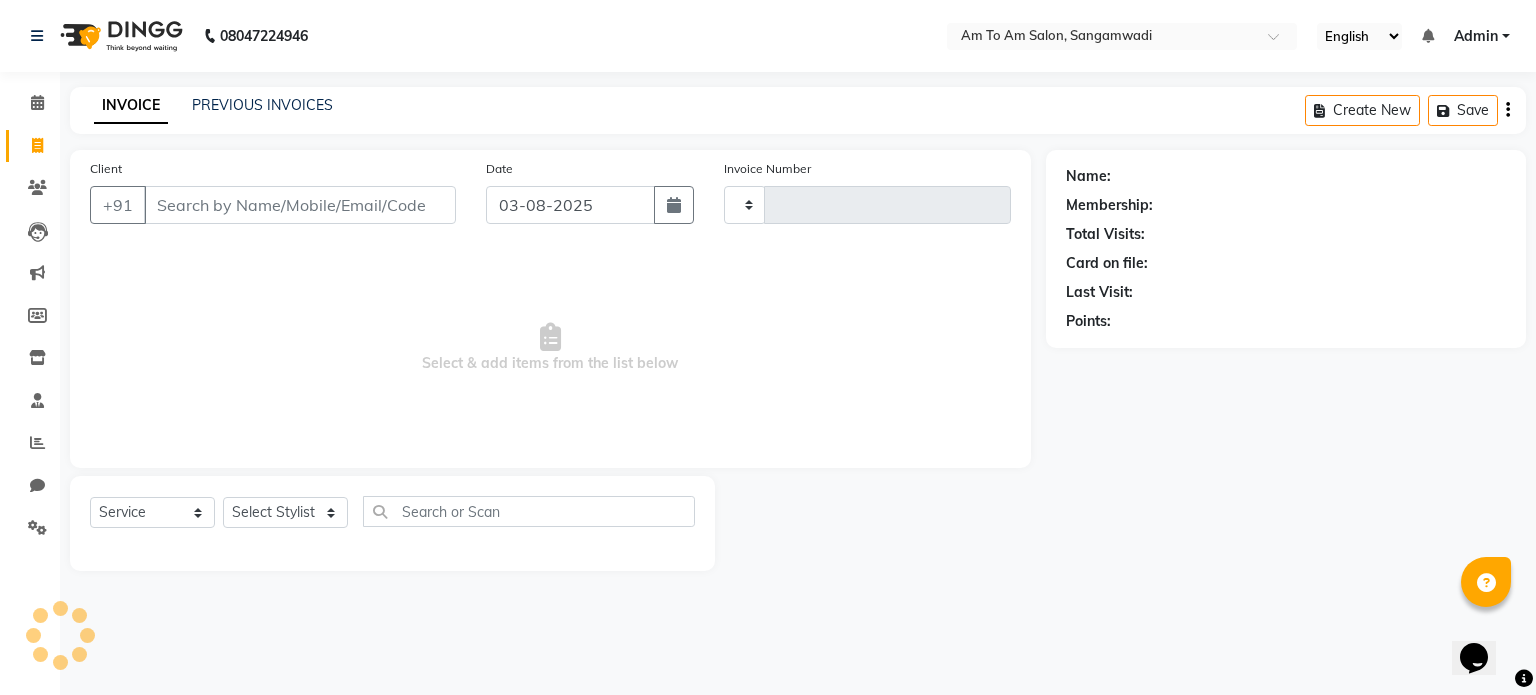 click on "Client" at bounding box center [300, 205] 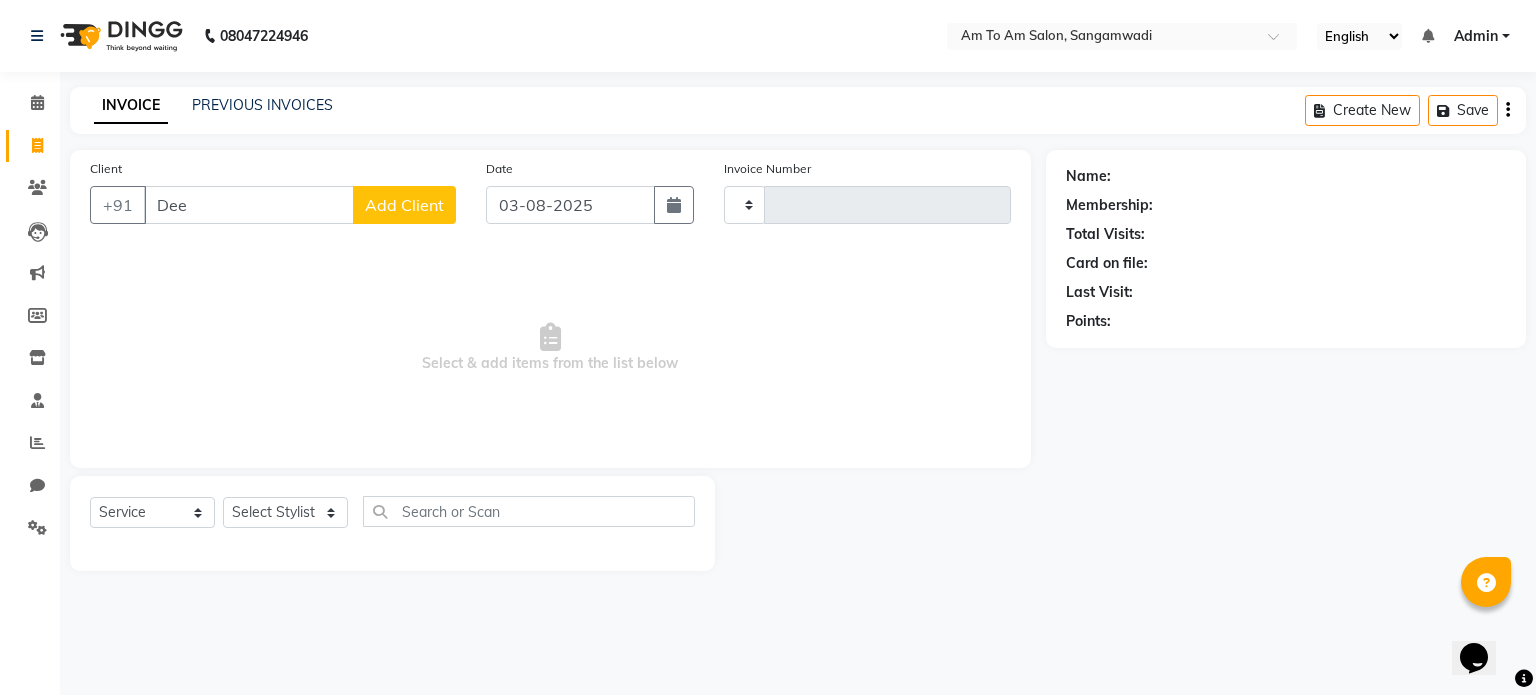 type on "Dee" 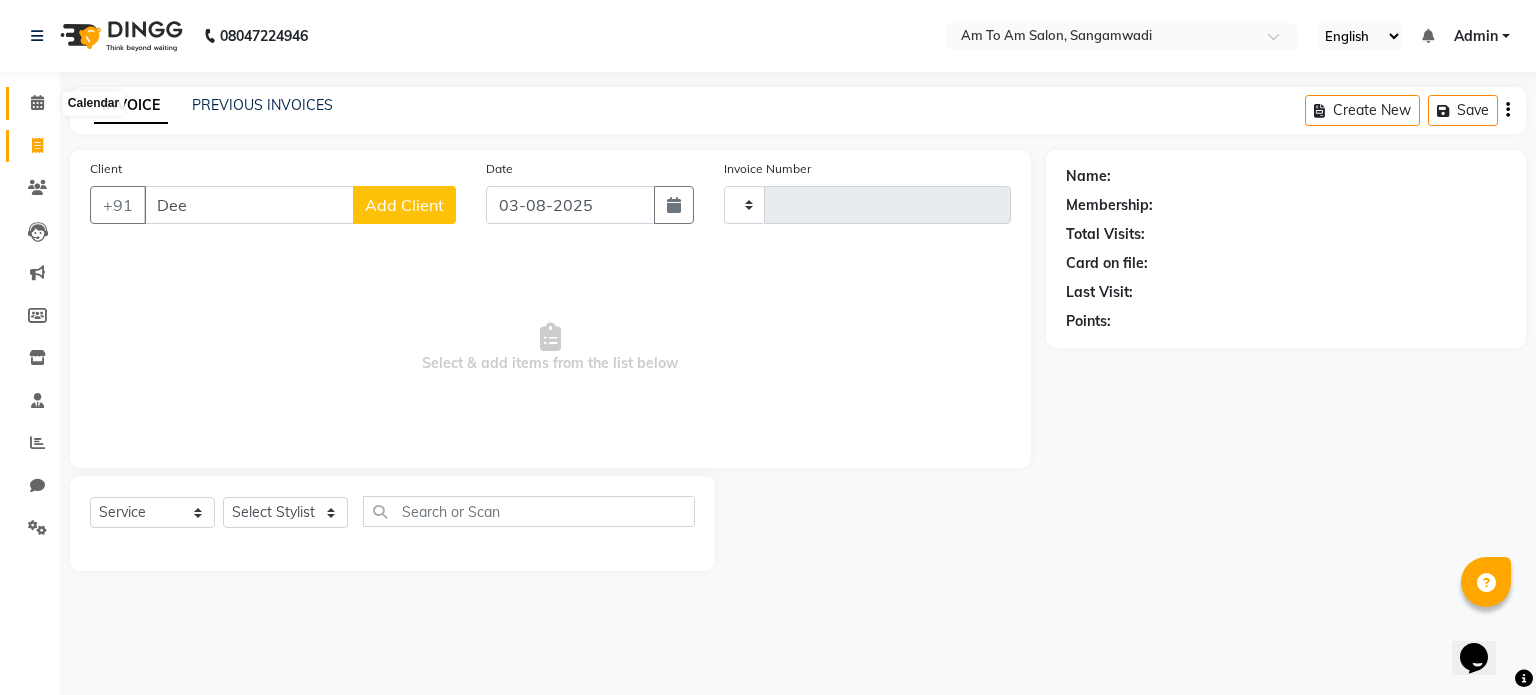 click 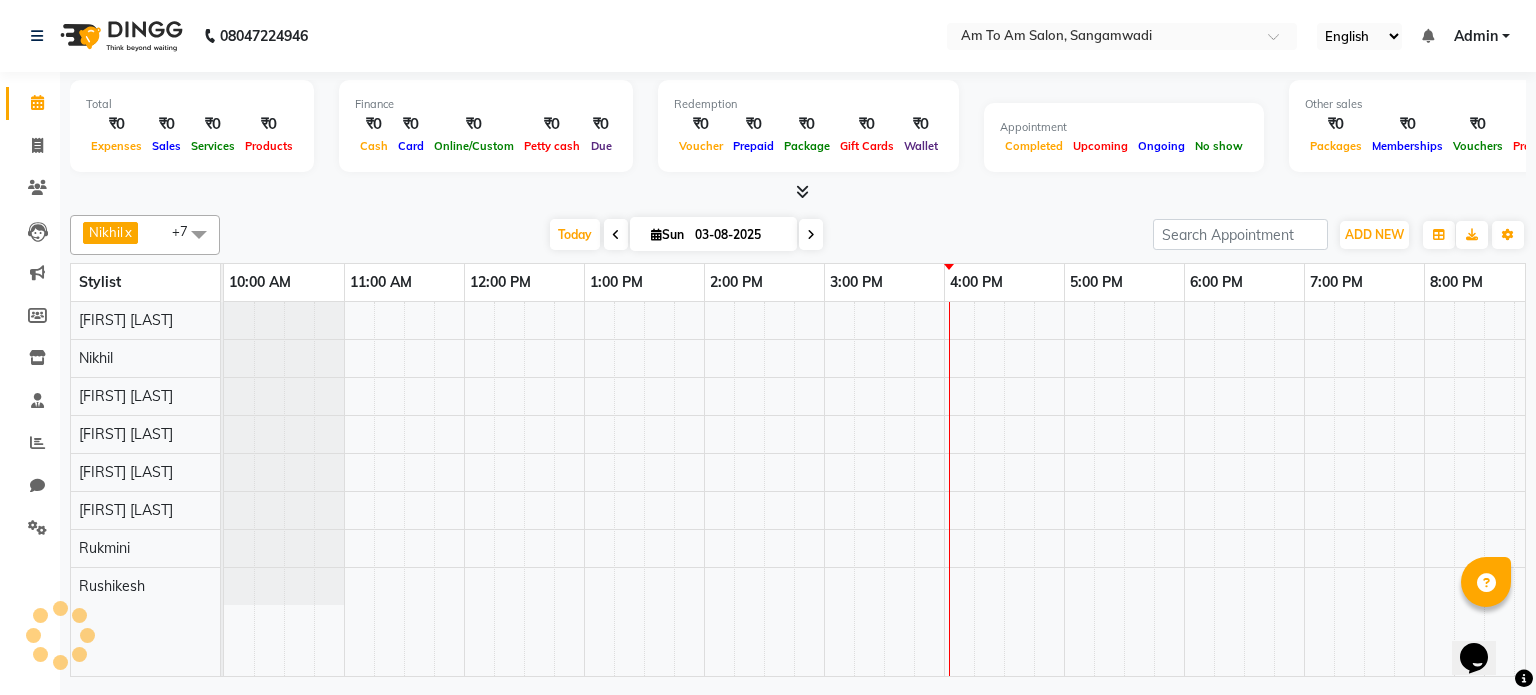 scroll, scrollTop: 0, scrollLeft: 378, axis: horizontal 